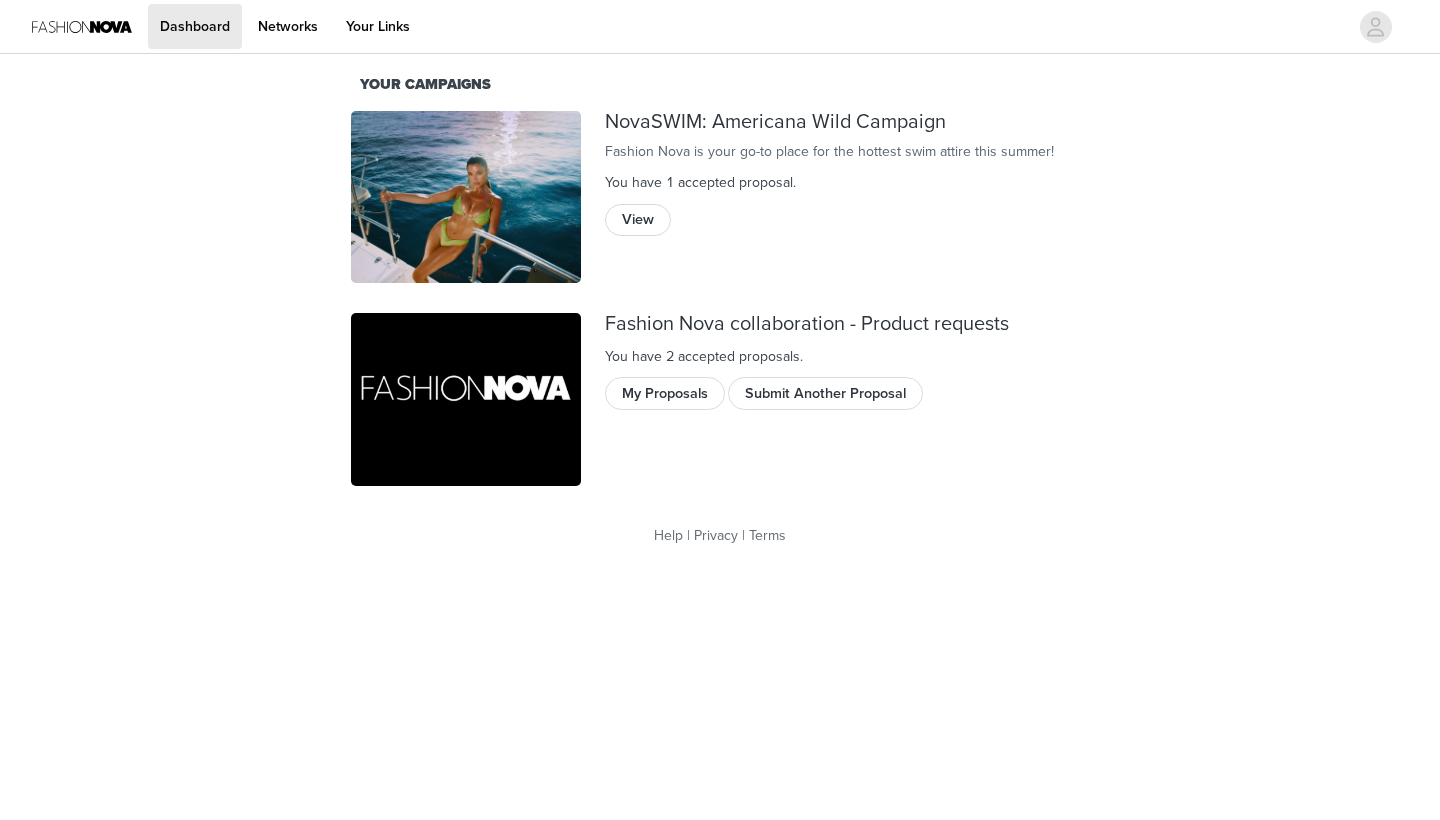 scroll, scrollTop: 0, scrollLeft: 0, axis: both 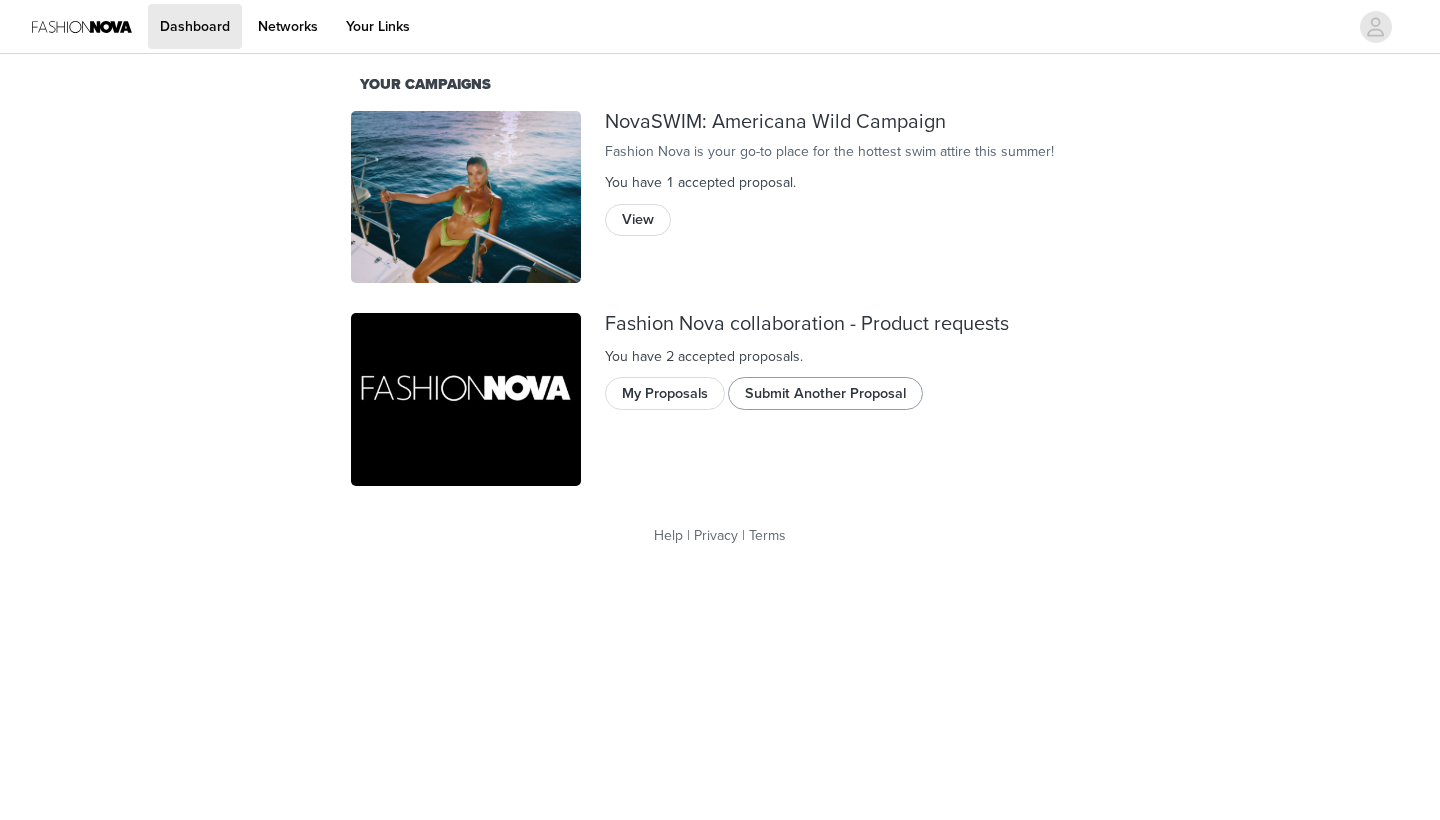 click on "Submit Another Proposal" at bounding box center [825, 393] 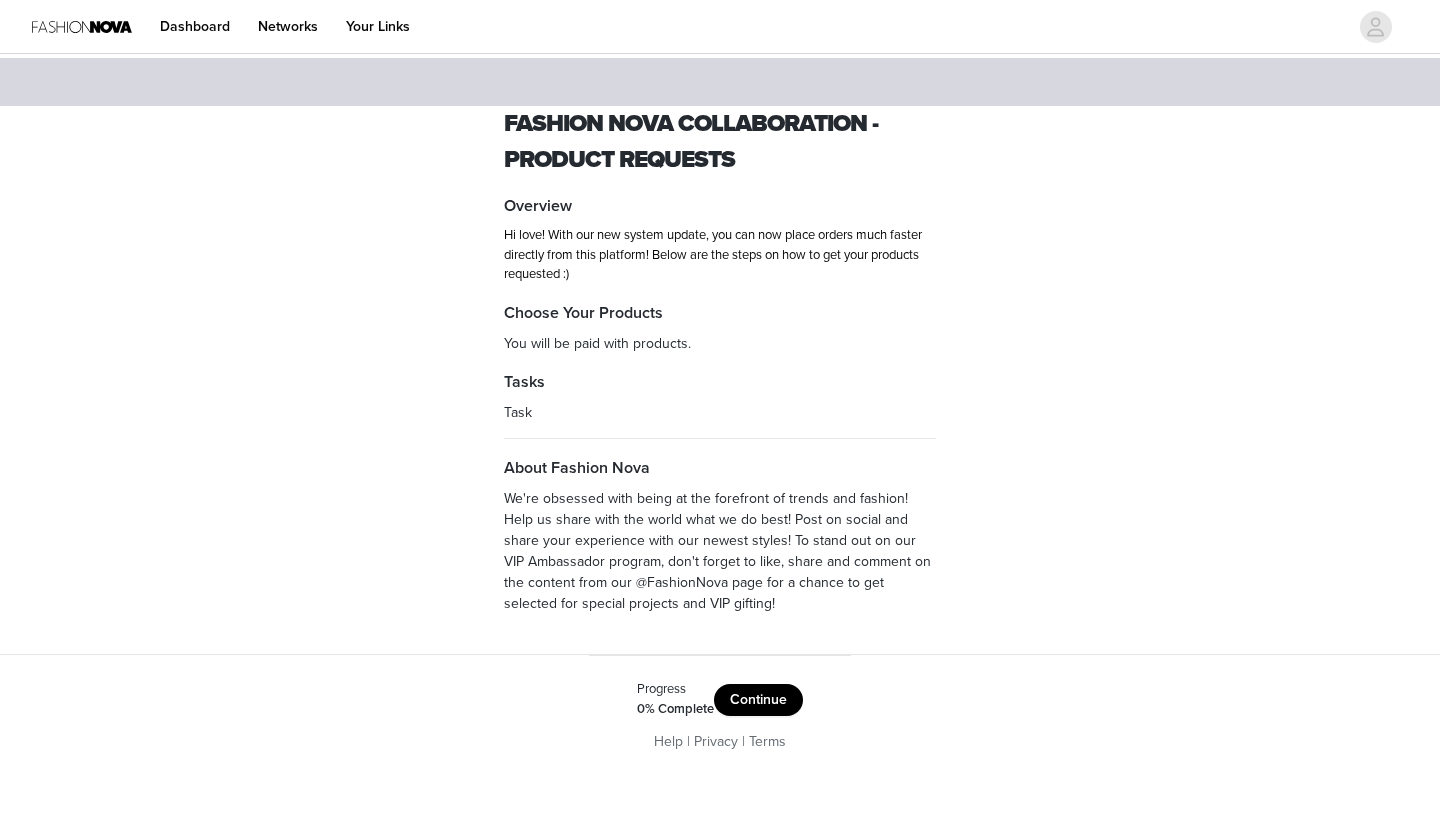 click on "Continue" at bounding box center (758, 700) 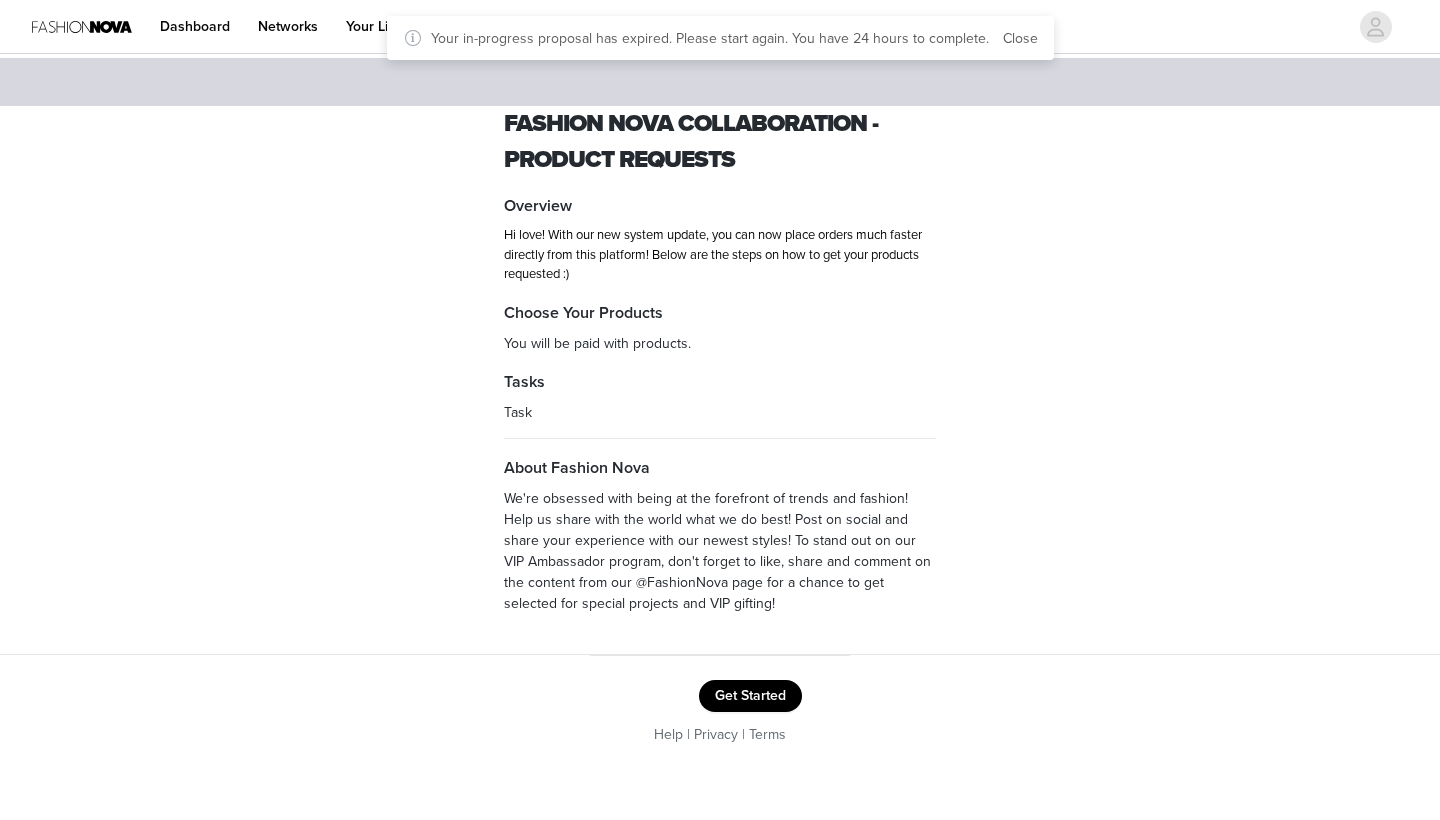 click on "Get Started" at bounding box center (750, 696) 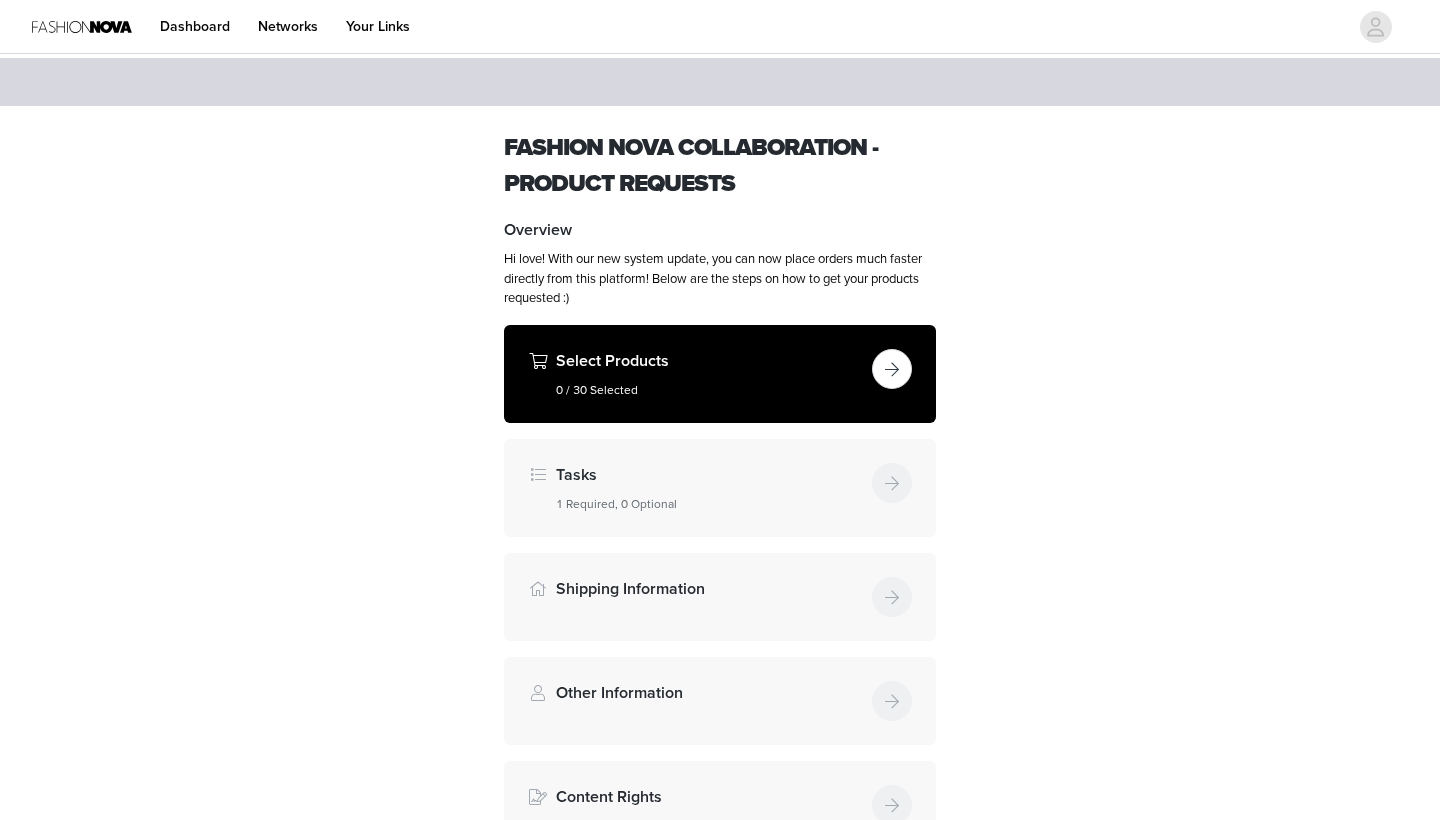 click at bounding box center (892, 369) 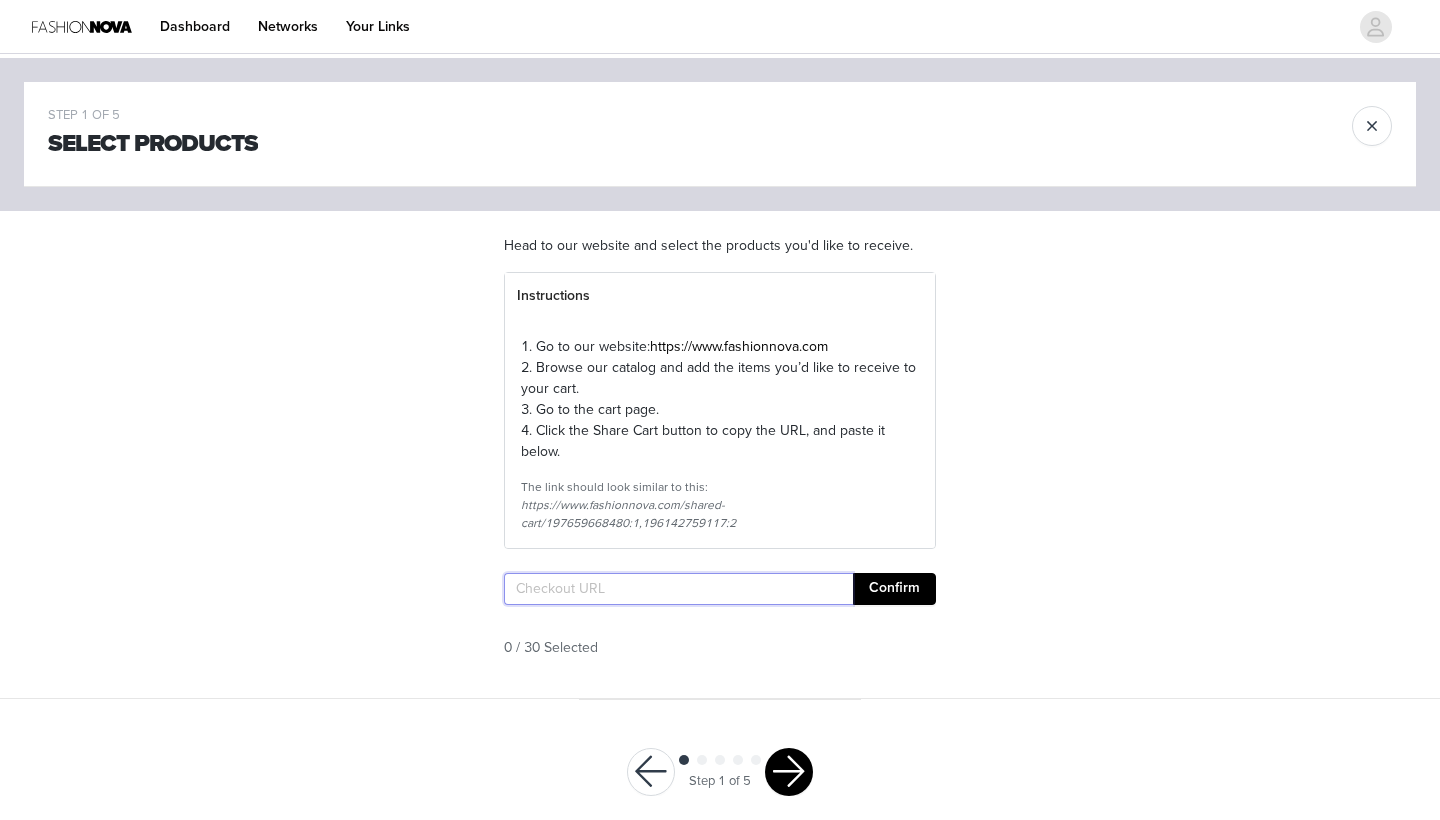 click at bounding box center (678, 589) 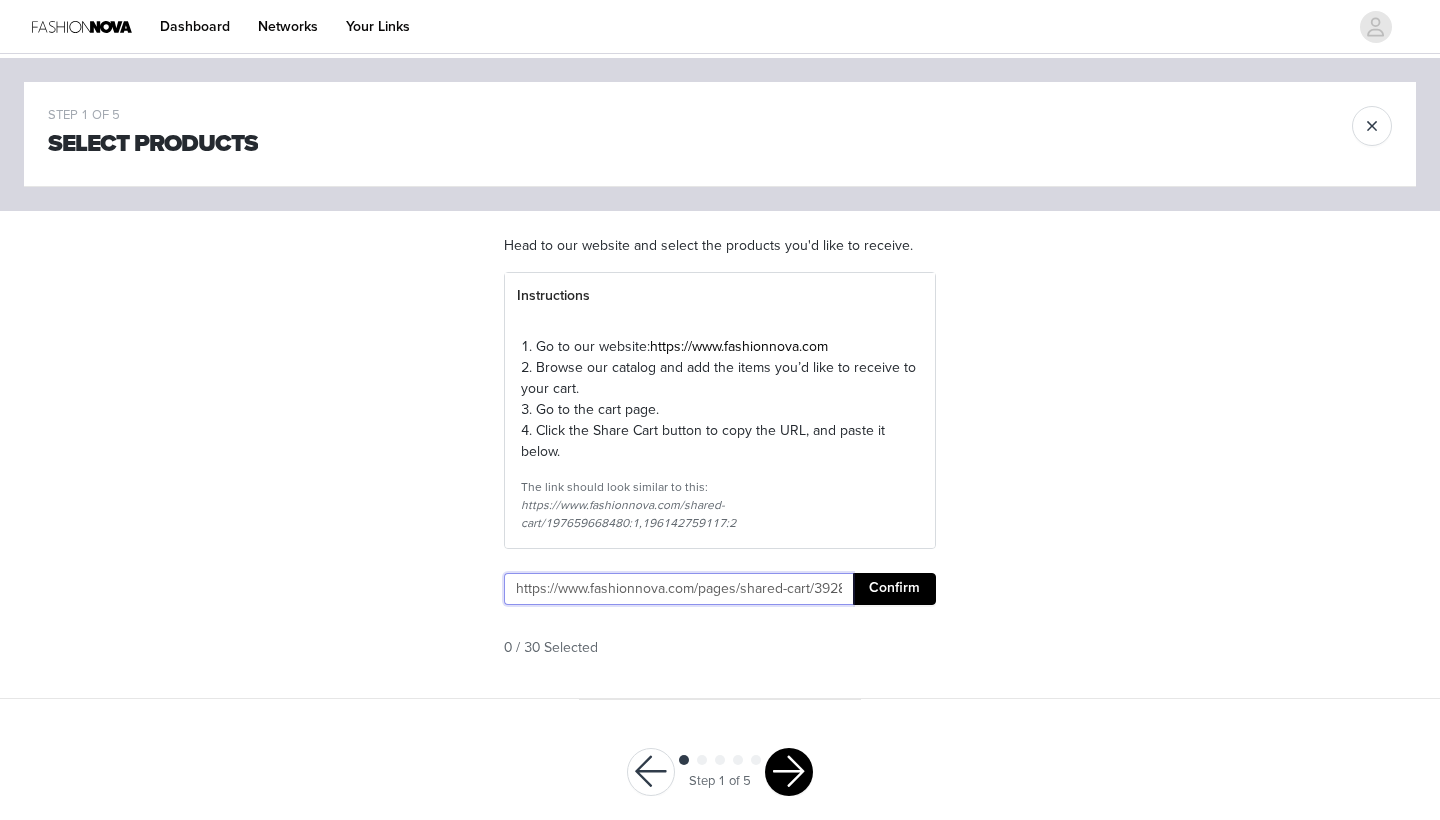 type on "https://www.fashionnova.com/pages/shared-cart/39286419521660:1,39258808451196:1,39270682525820:1,39293832560764:1,39291276361852:1,39283005489276:1,39258780106876:1,39294621188220:1,39270644220028:1,39283416399996:1,39293404184700:1,12204084691068:1,39288791695484:1,39291226423420:1,39294310318204:1,39295868534908:1,39266043068540:1,39266036056188:1,39261932814460:1,39279910846588:1,39282888179836:1,39284644282492:1,39285575876732:1,39286311452796:1,39289967837308:1,39295292637308:1,39263940903036:1,39272015790204:1,39293936435324:1,39288936824956:1" 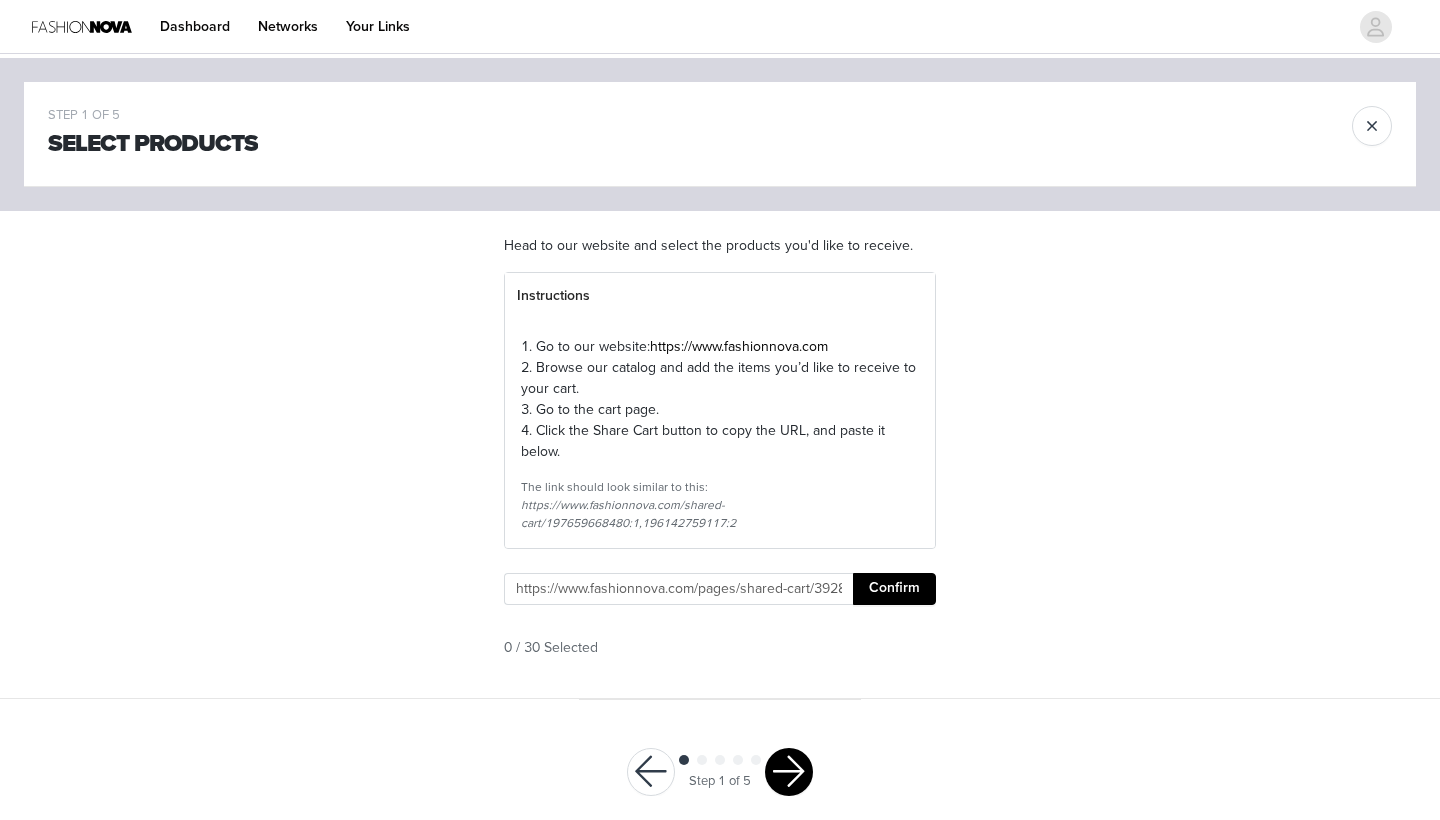 click on "Confirm" at bounding box center [894, 589] 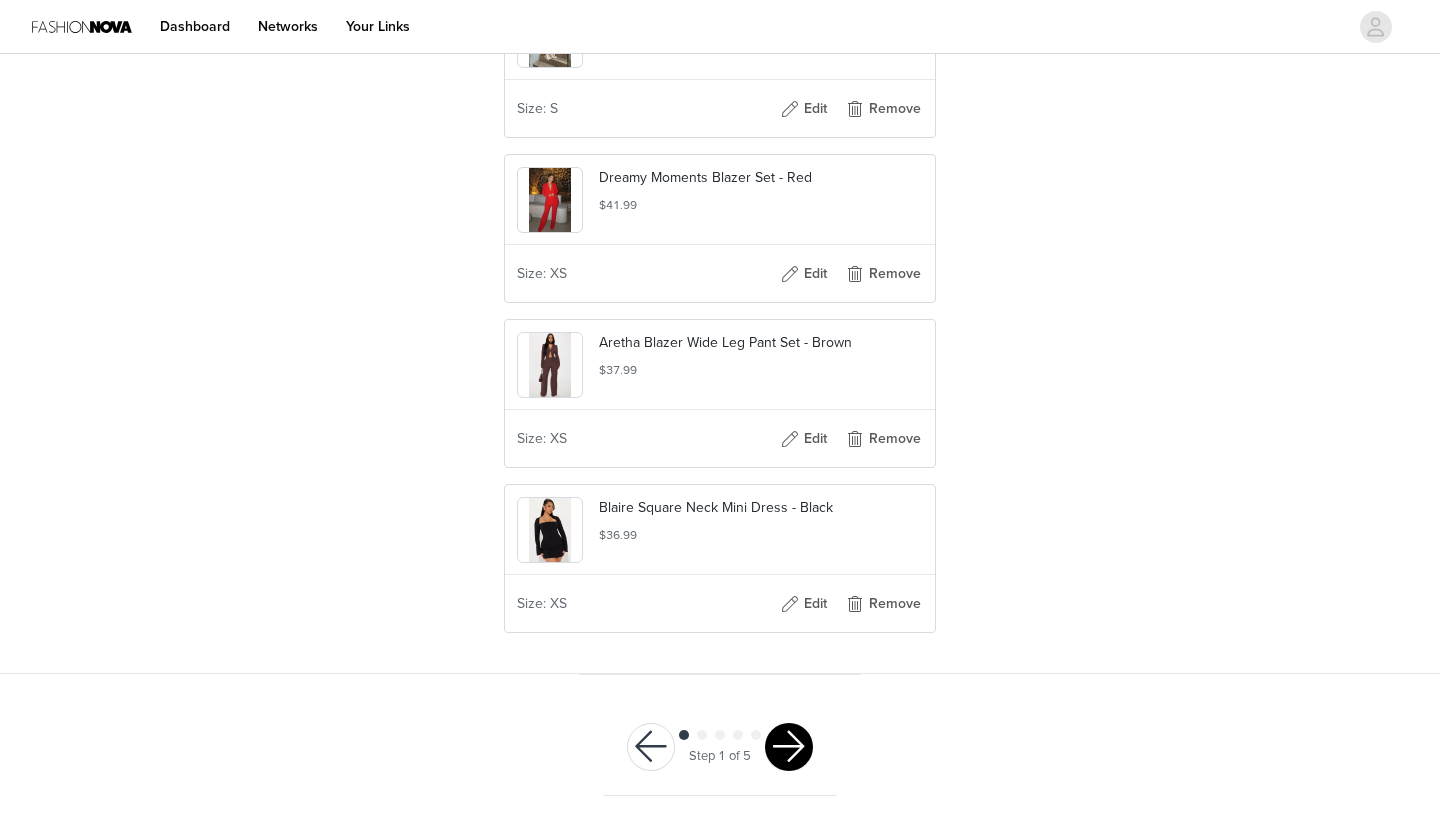 scroll, scrollTop: 5007, scrollLeft: 0, axis: vertical 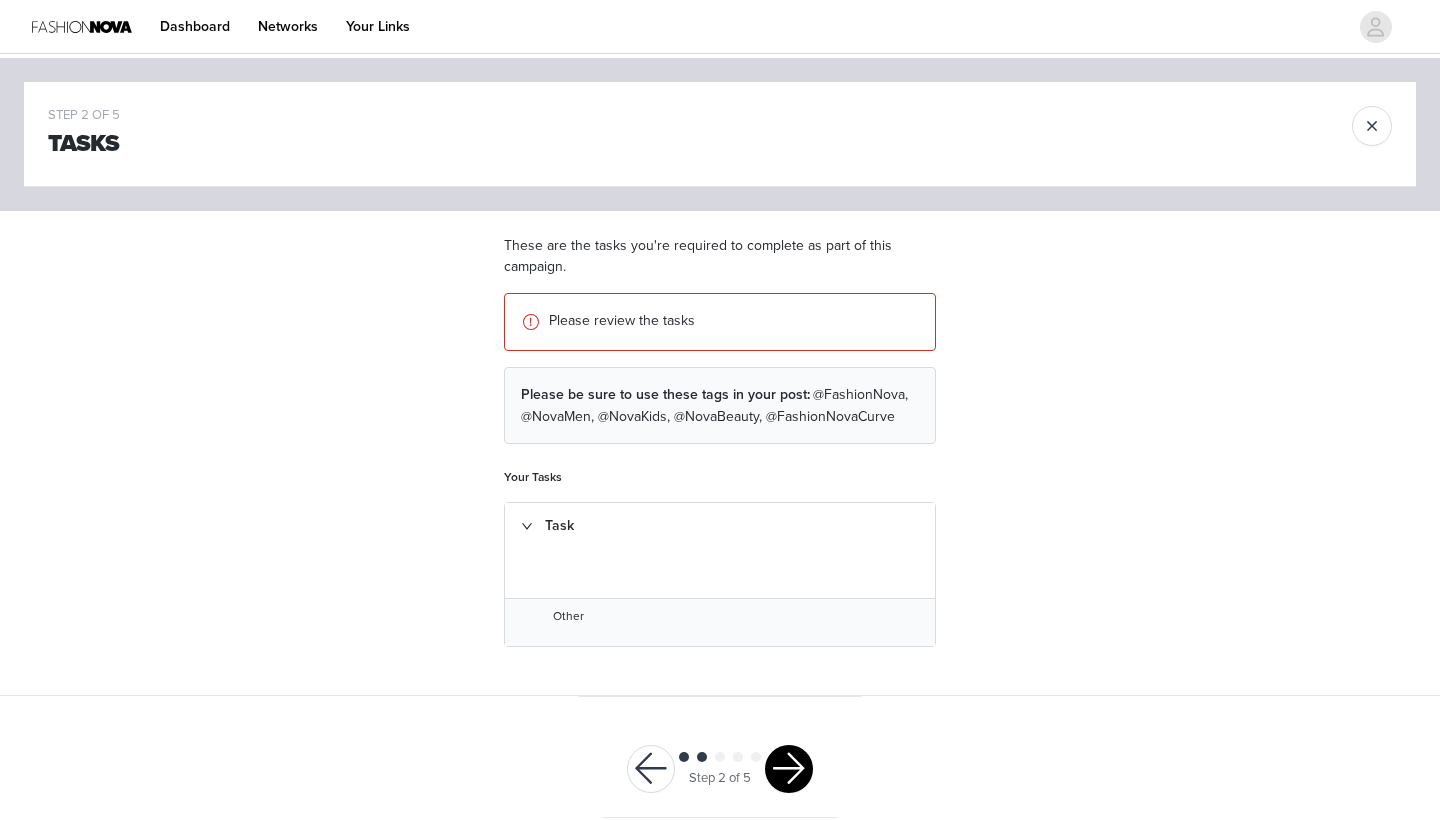 click at bounding box center [789, 769] 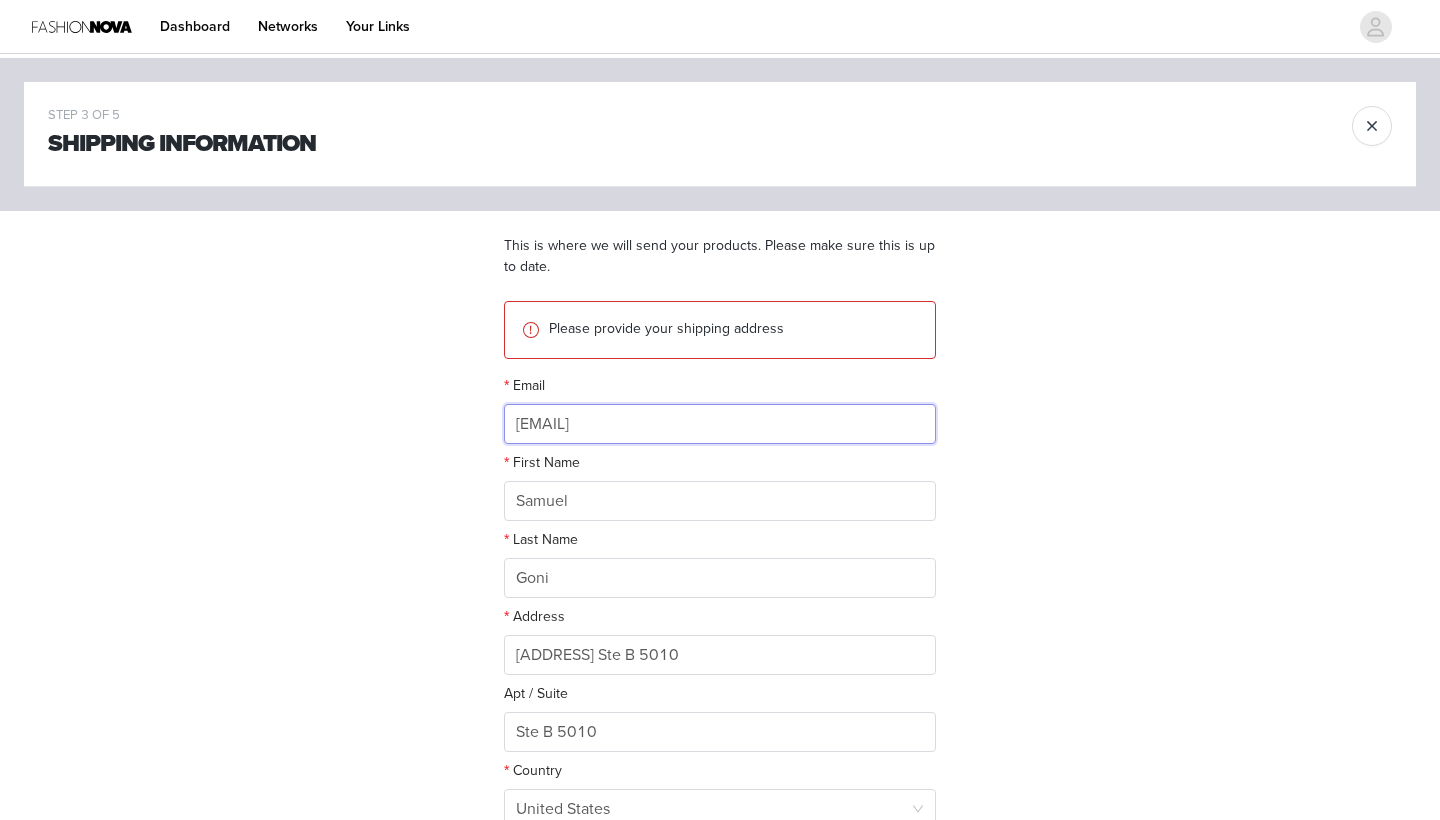 click on "[EMAIL]" at bounding box center (720, 424) 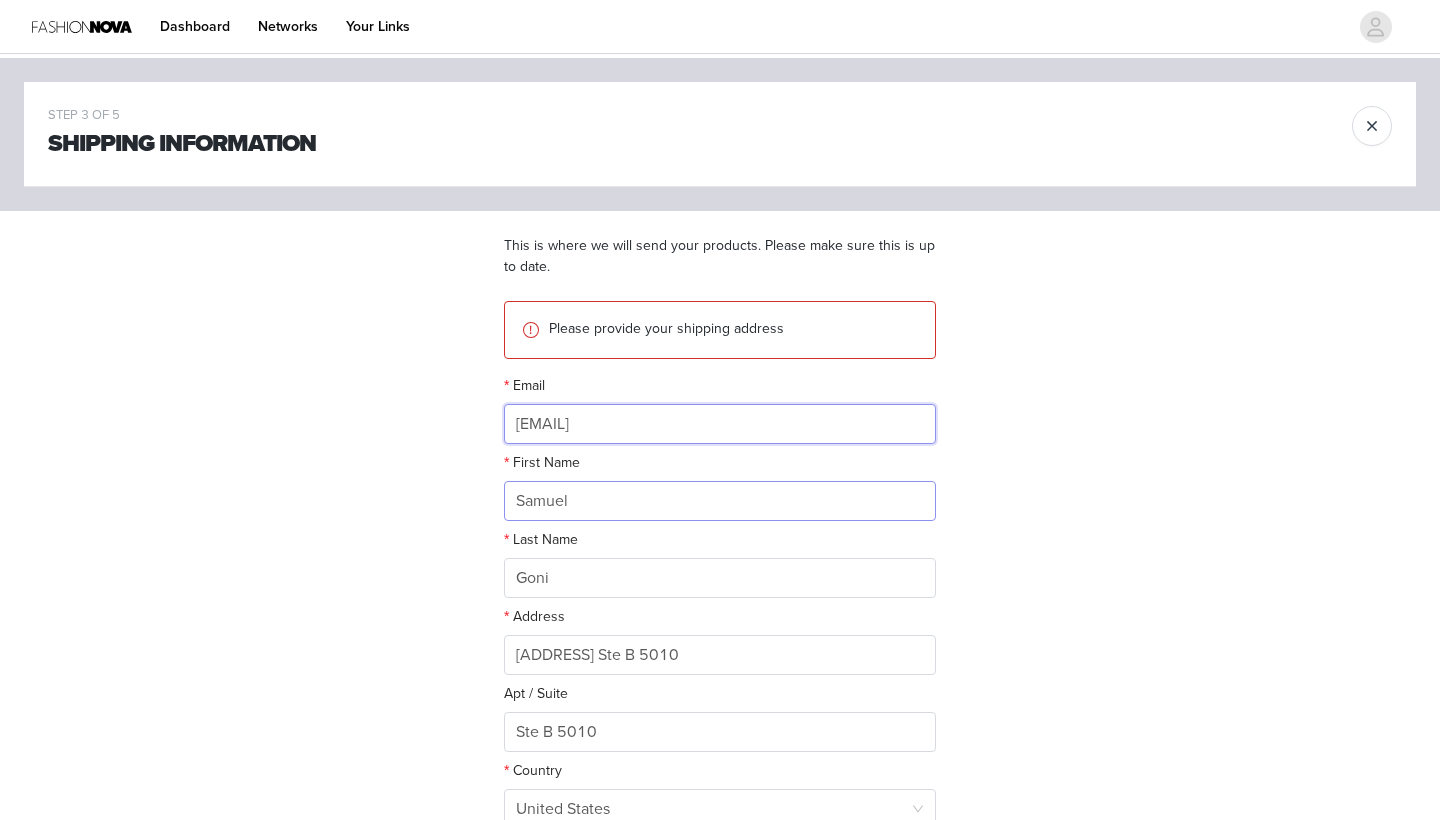 type on "[EMAIL]" 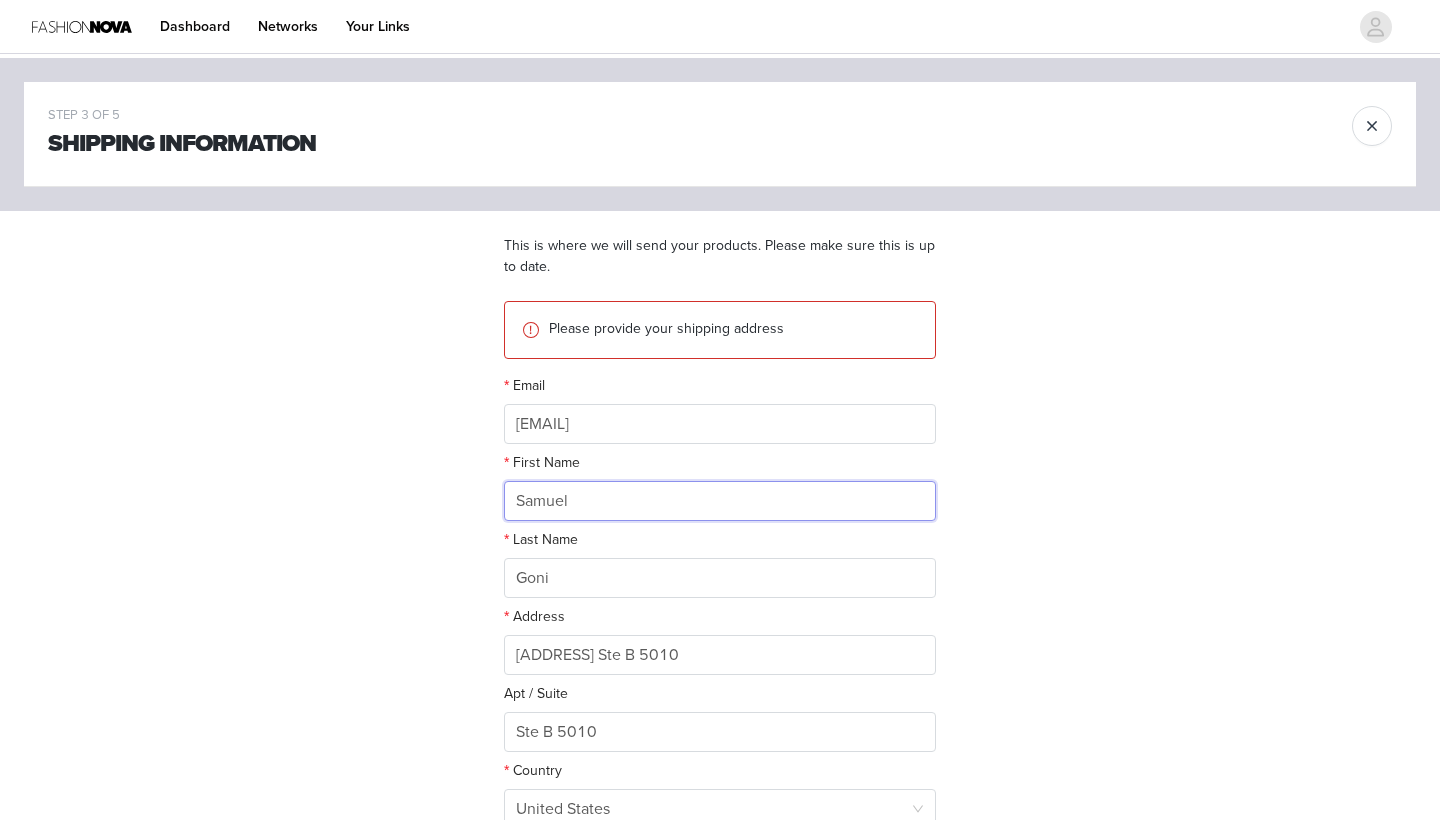 click on "Samuel" at bounding box center (720, 501) 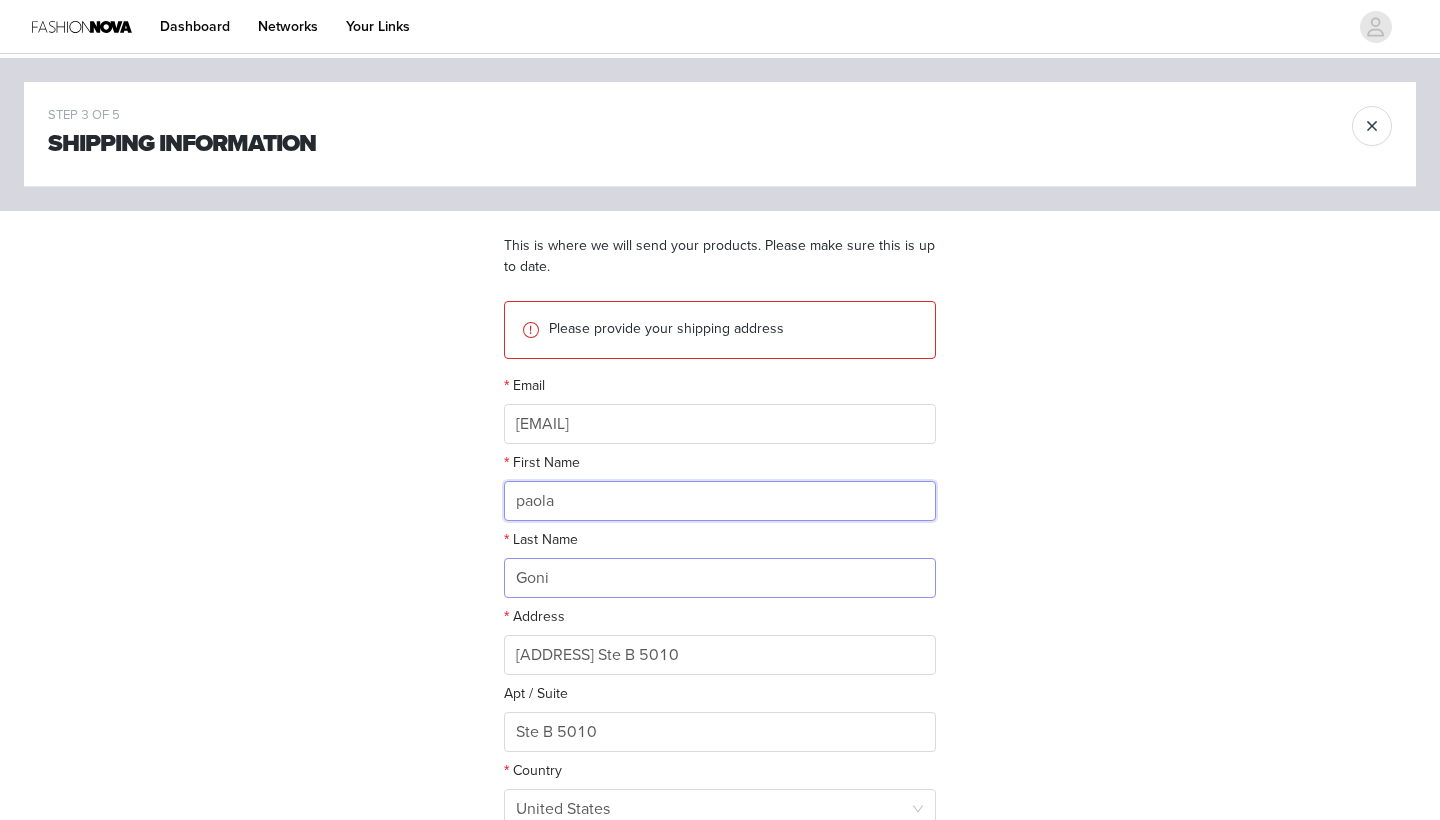 type on "paola" 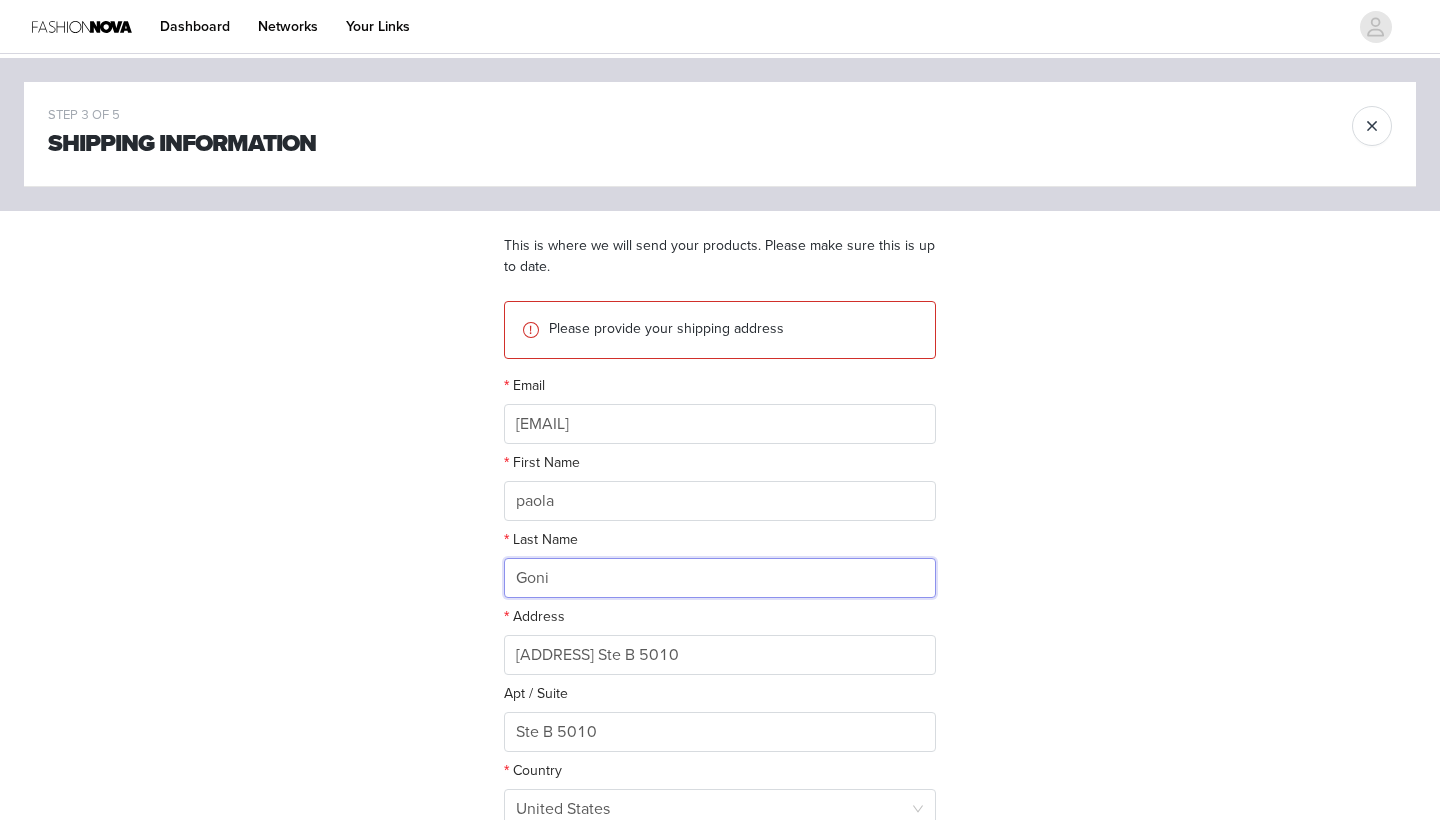 click on "Goni" at bounding box center (720, 578) 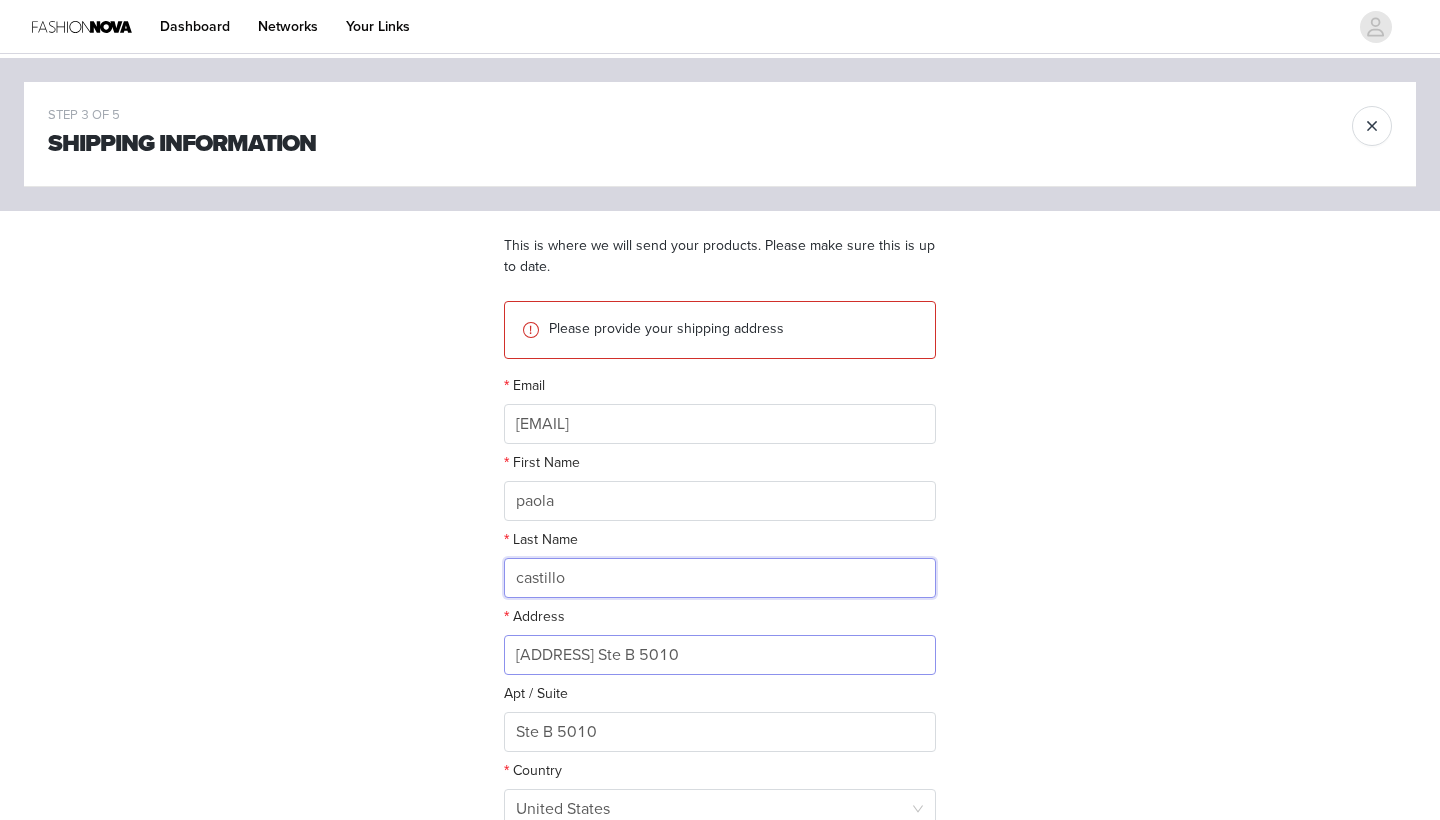type on "castillo" 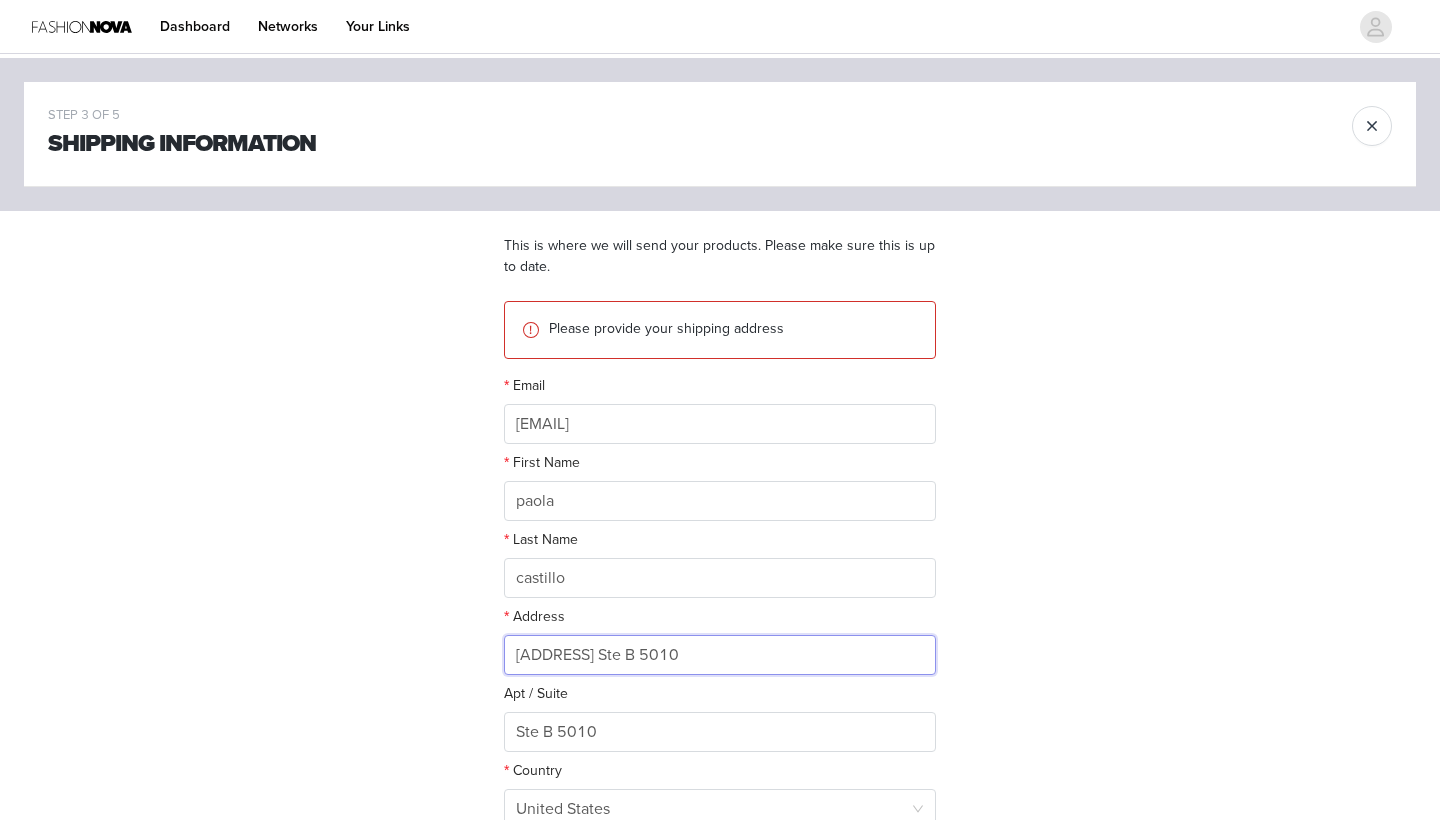 click on "[ADDRESS] Ste B 5010" at bounding box center [720, 655] 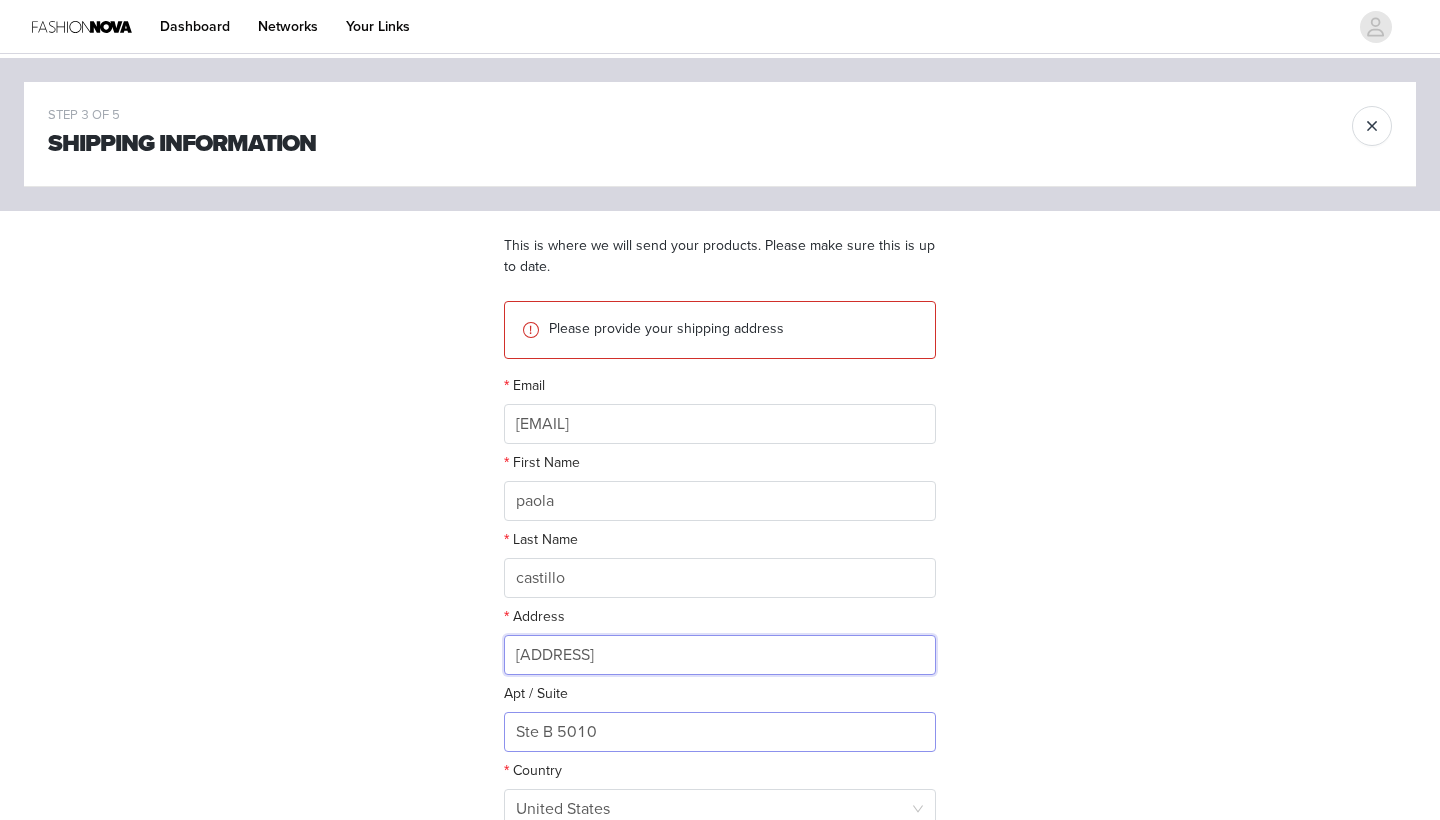 type on "[ADDRESS]" 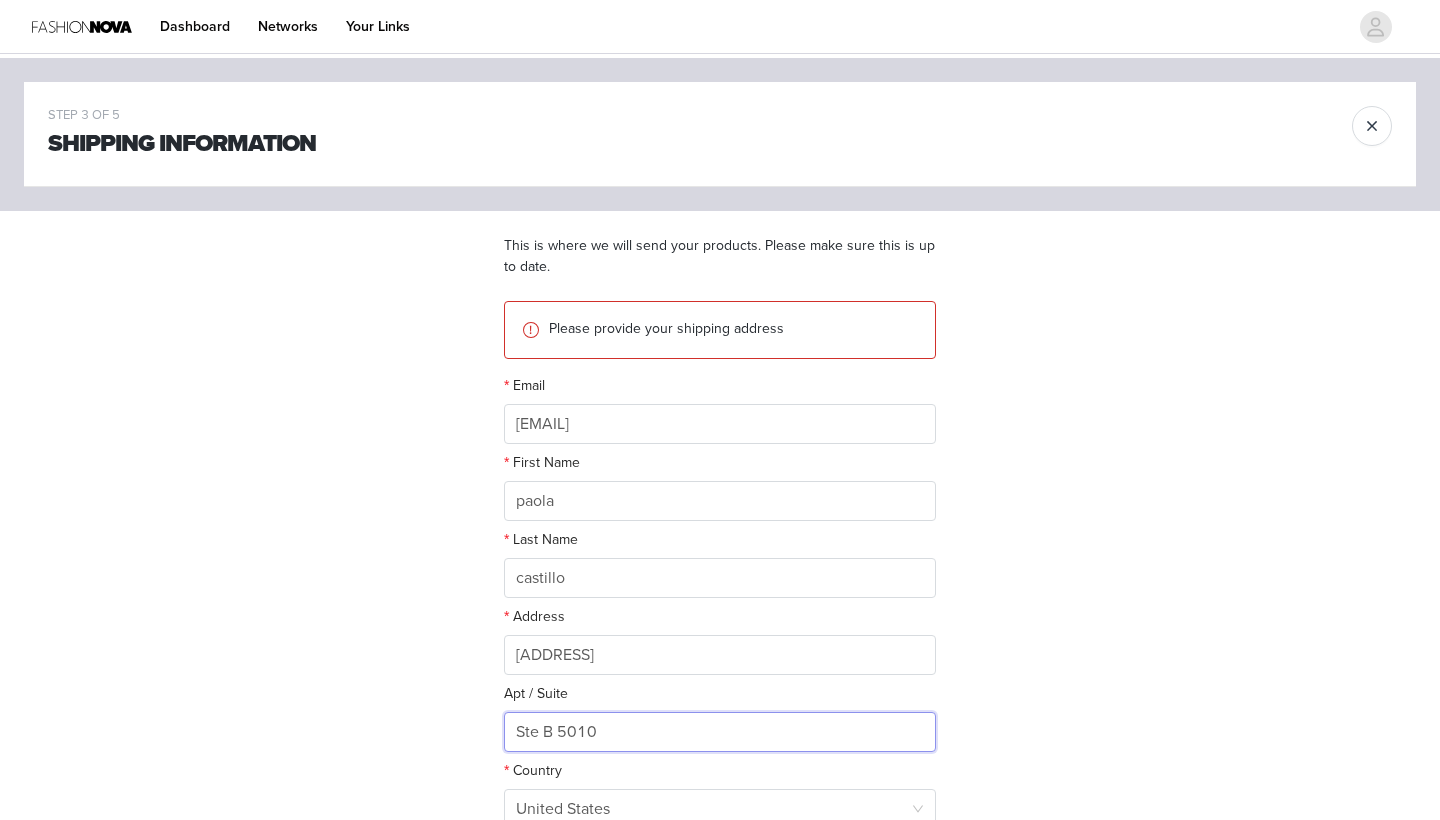 click on "Ste B 5010" at bounding box center (720, 732) 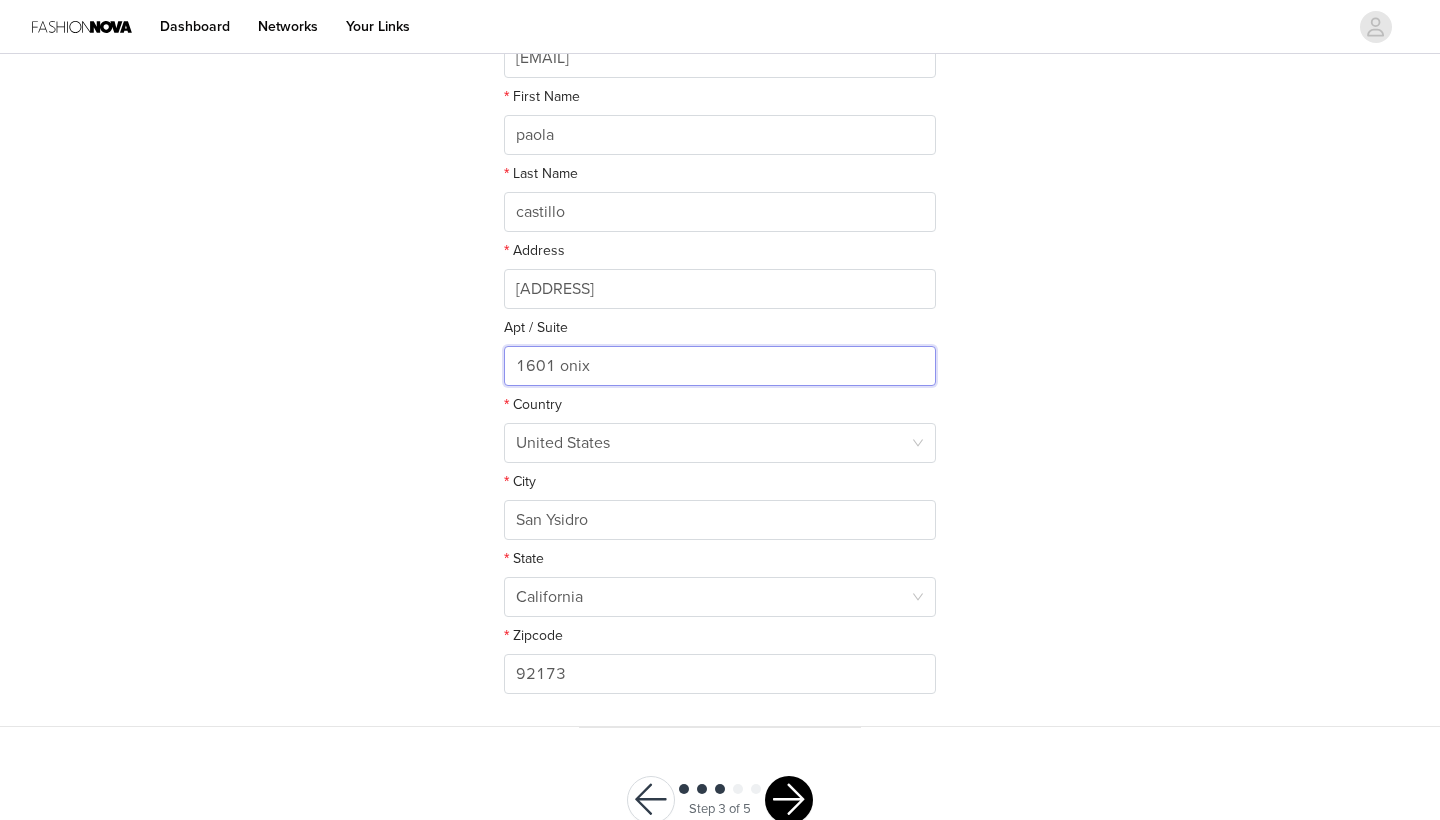scroll, scrollTop: 372, scrollLeft: 0, axis: vertical 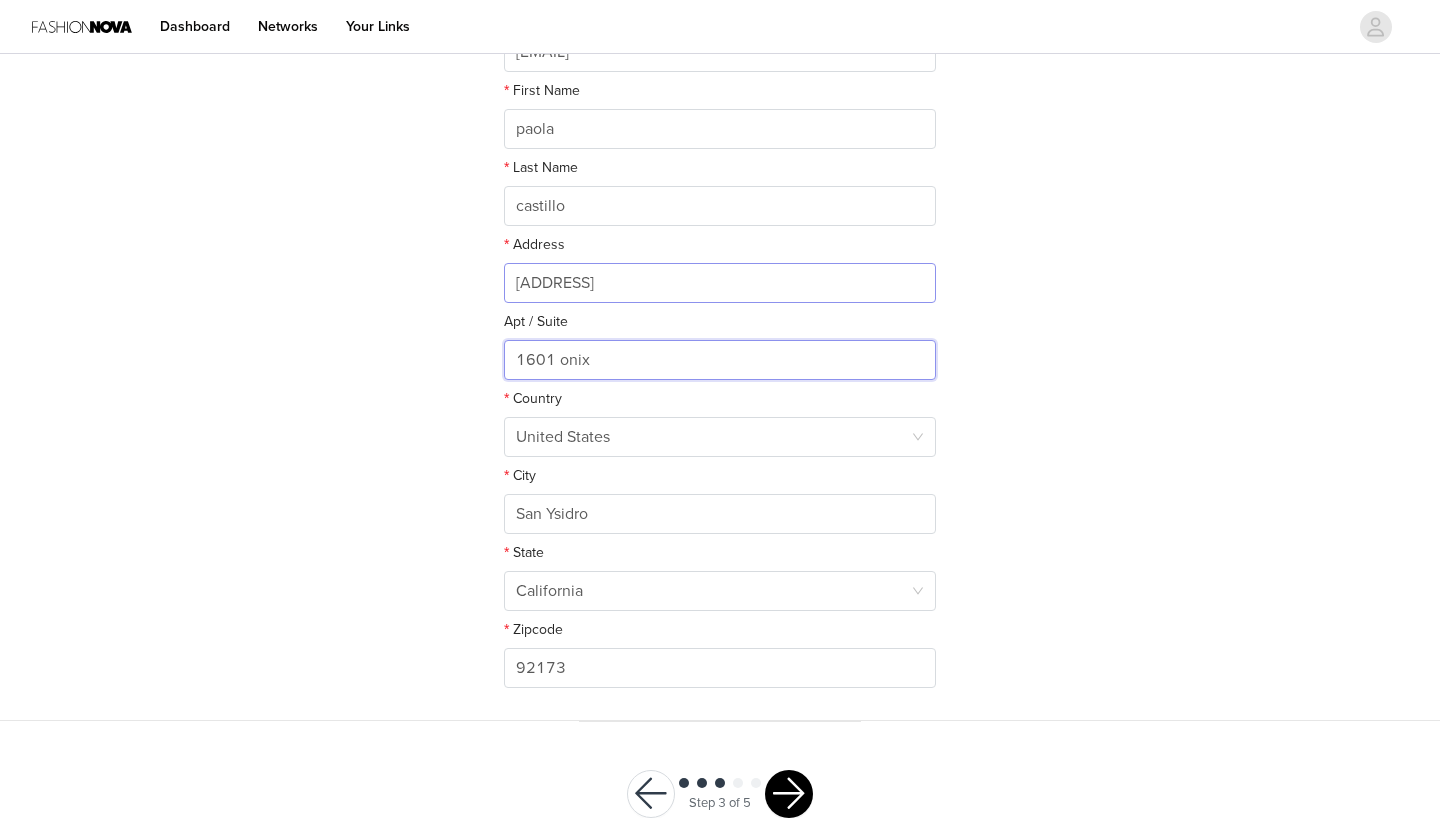 type on "1601 onix" 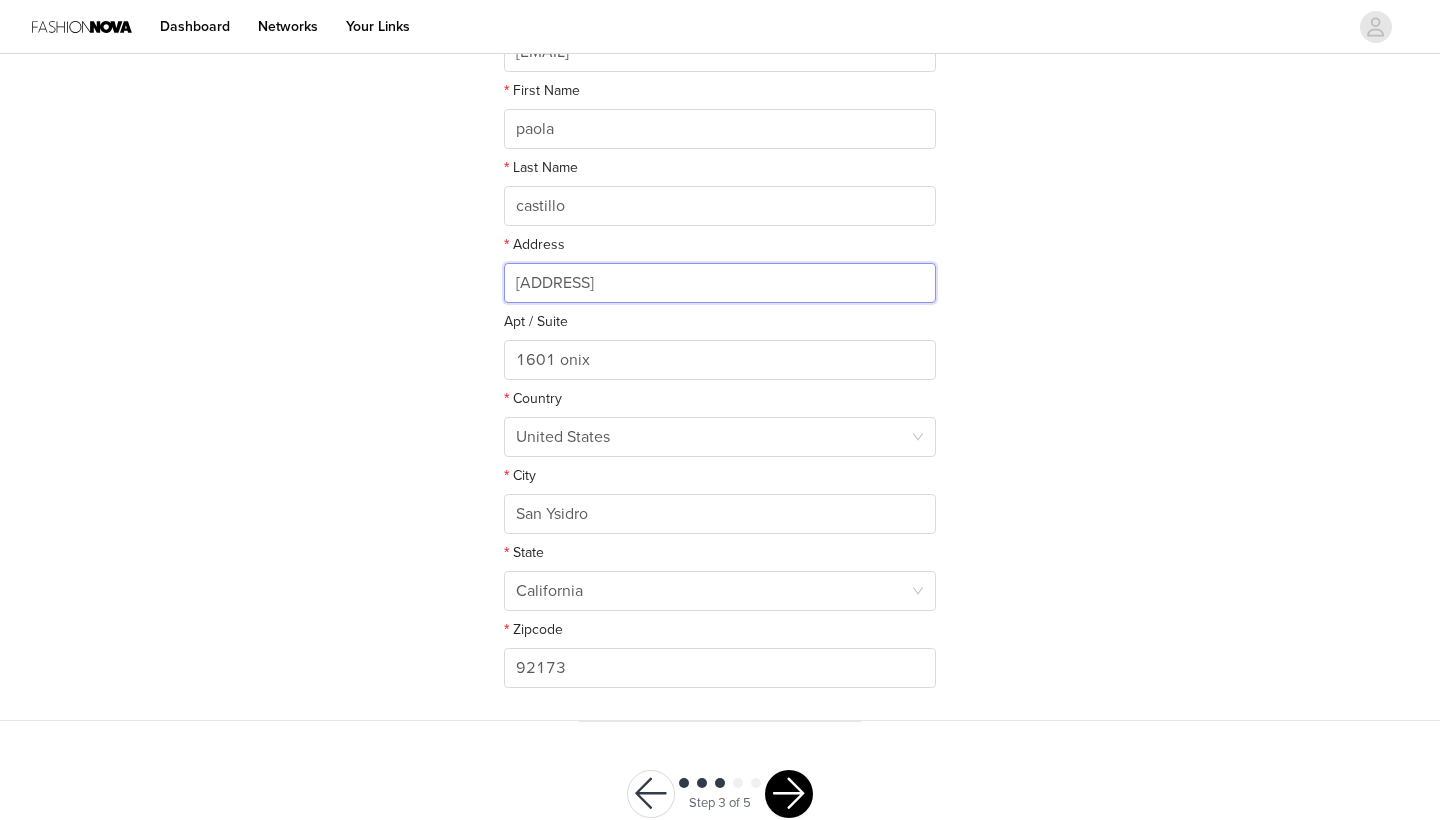 click on "[ADDRESS]" at bounding box center [720, 283] 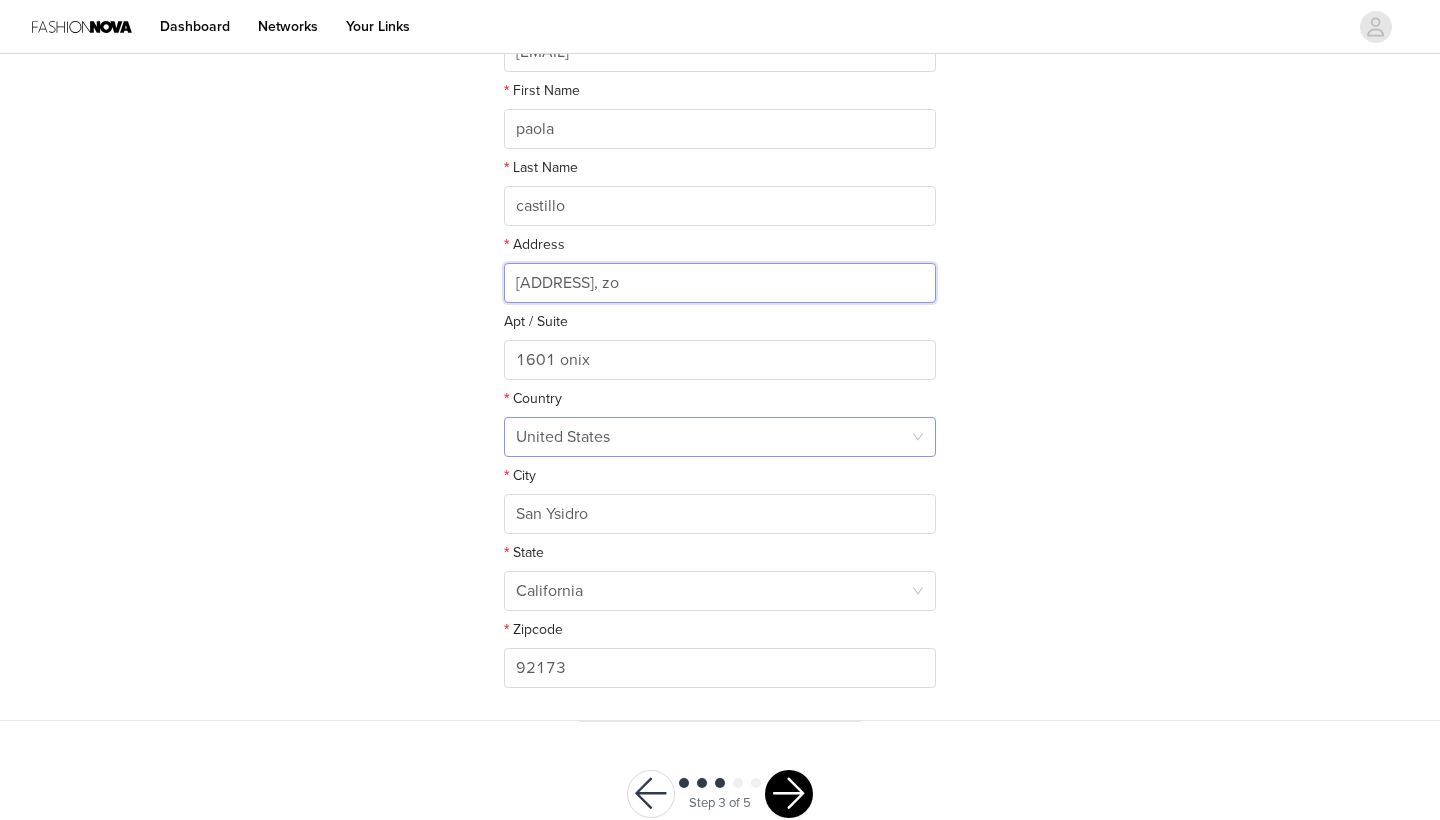 type on "[ADDRESS], zo" 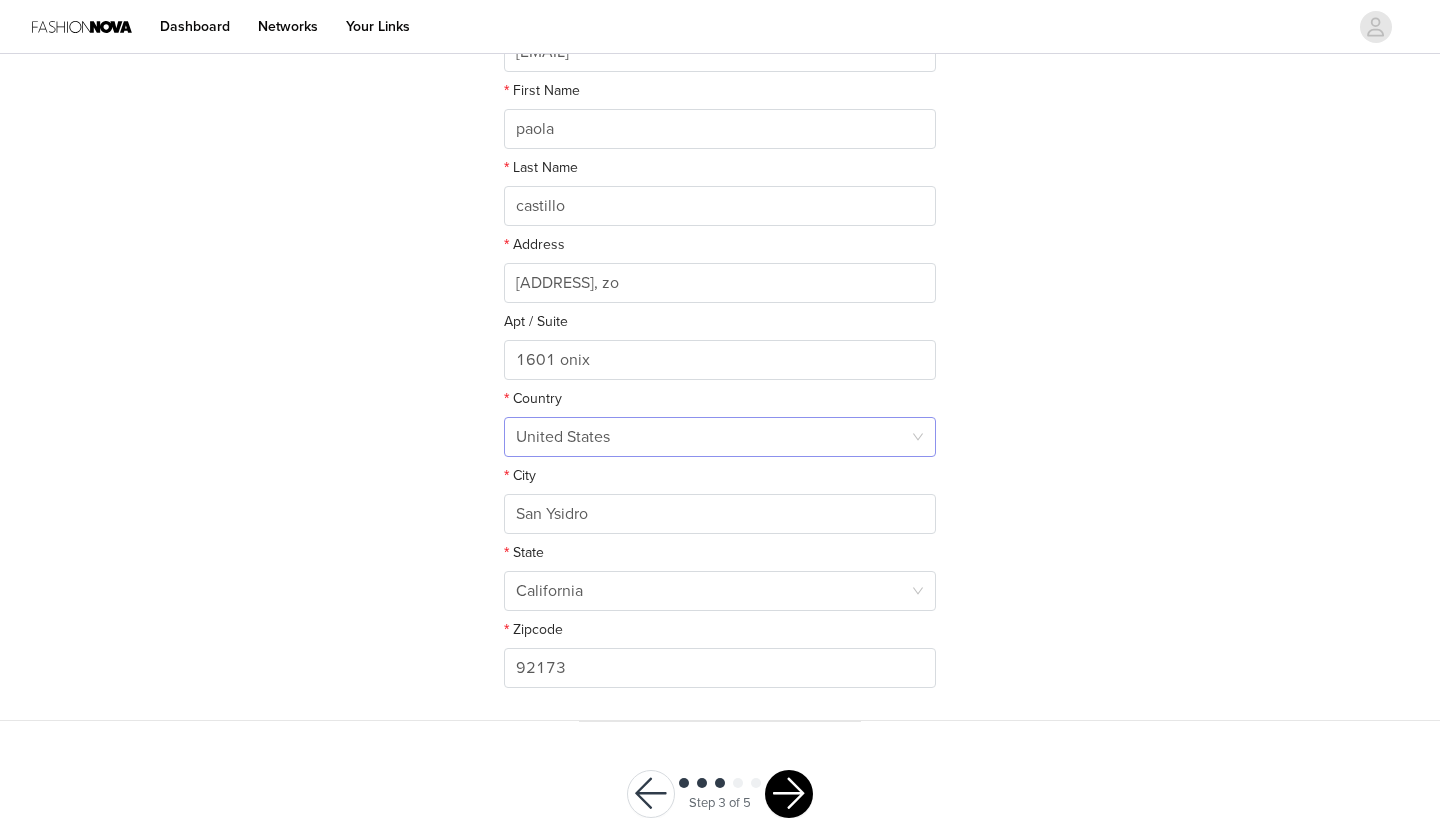 click on "United States" at bounding box center (563, 437) 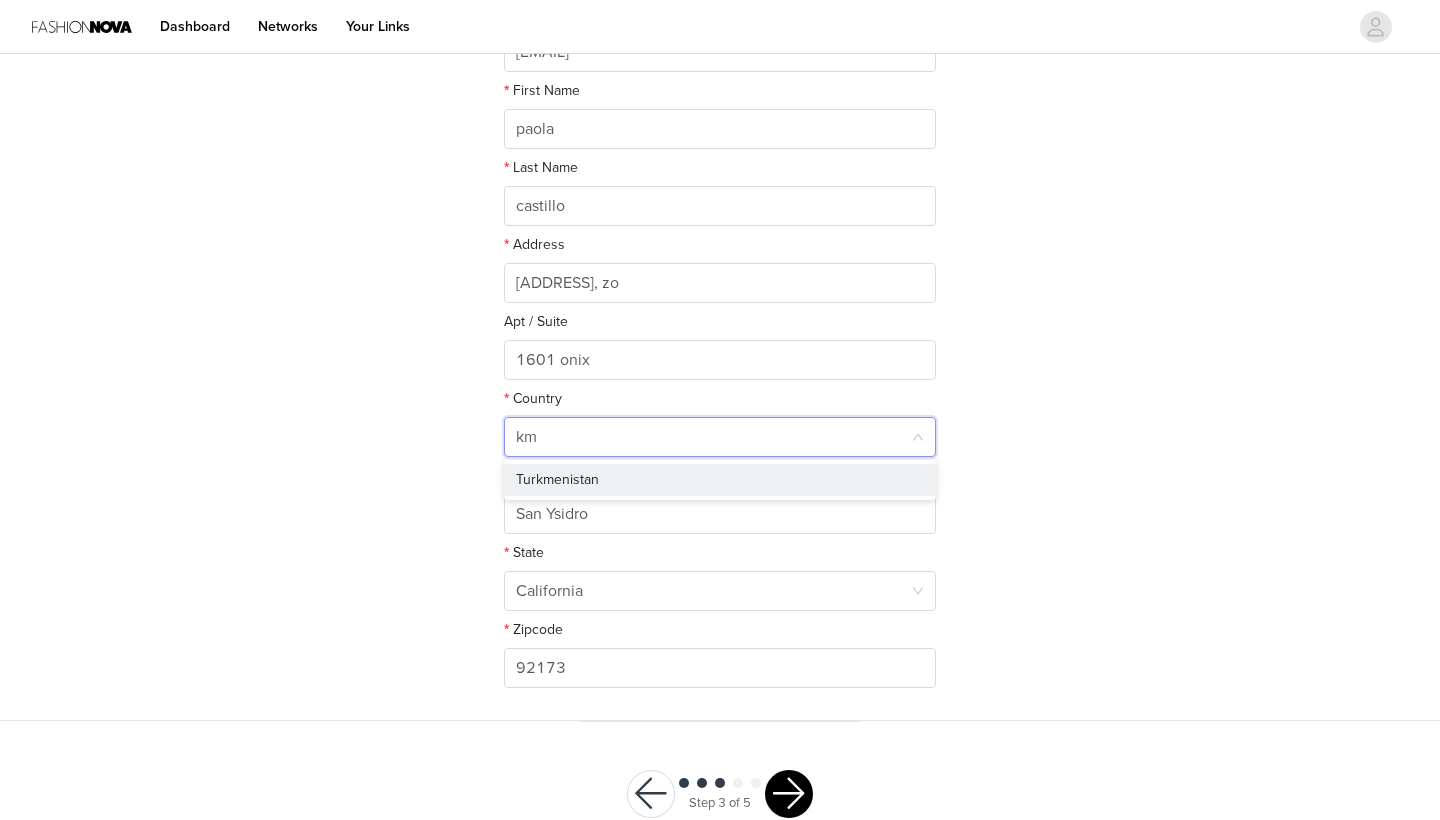 type on "k" 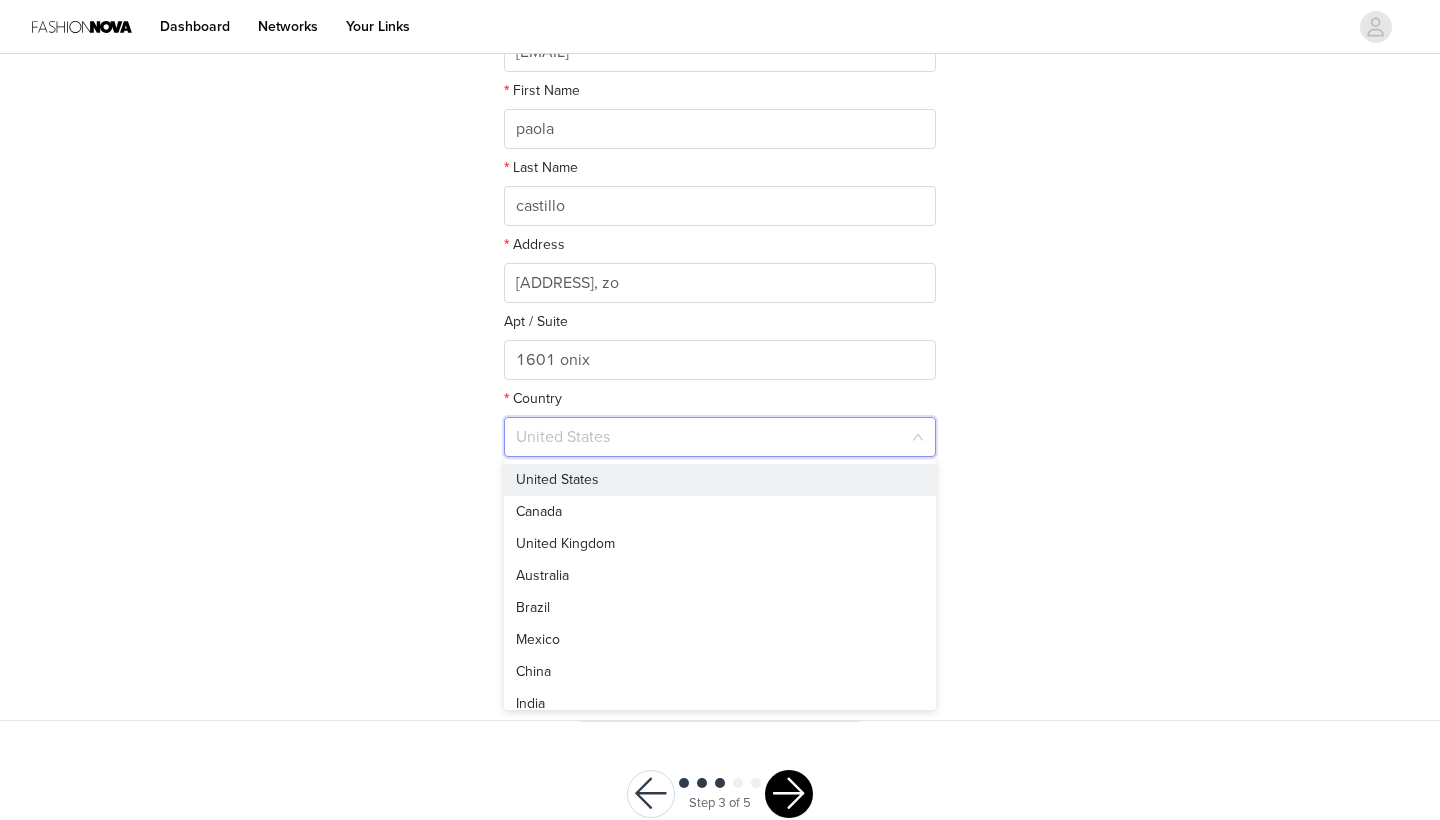 type on "m" 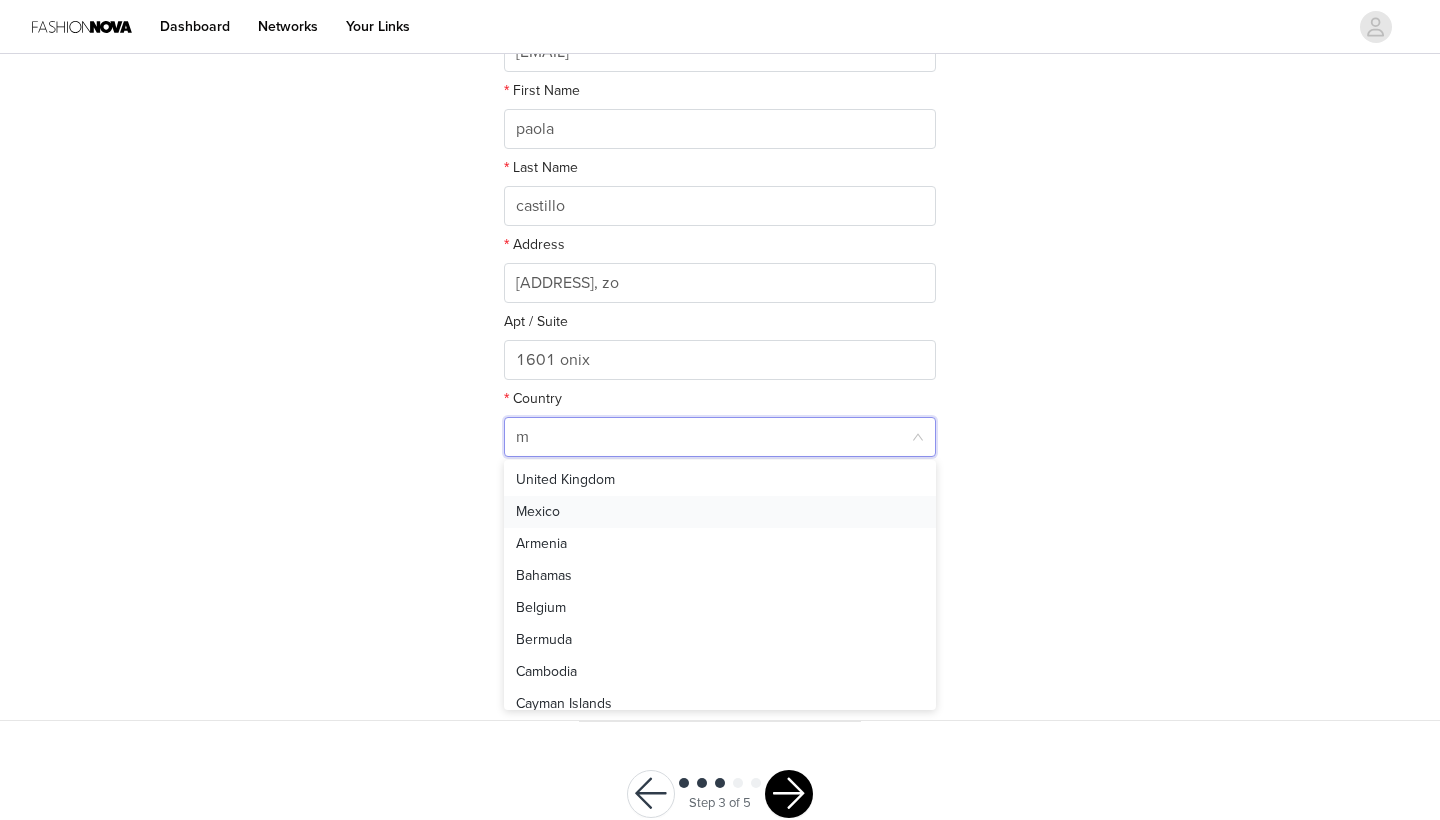 click on "Mexico" at bounding box center [720, 512] 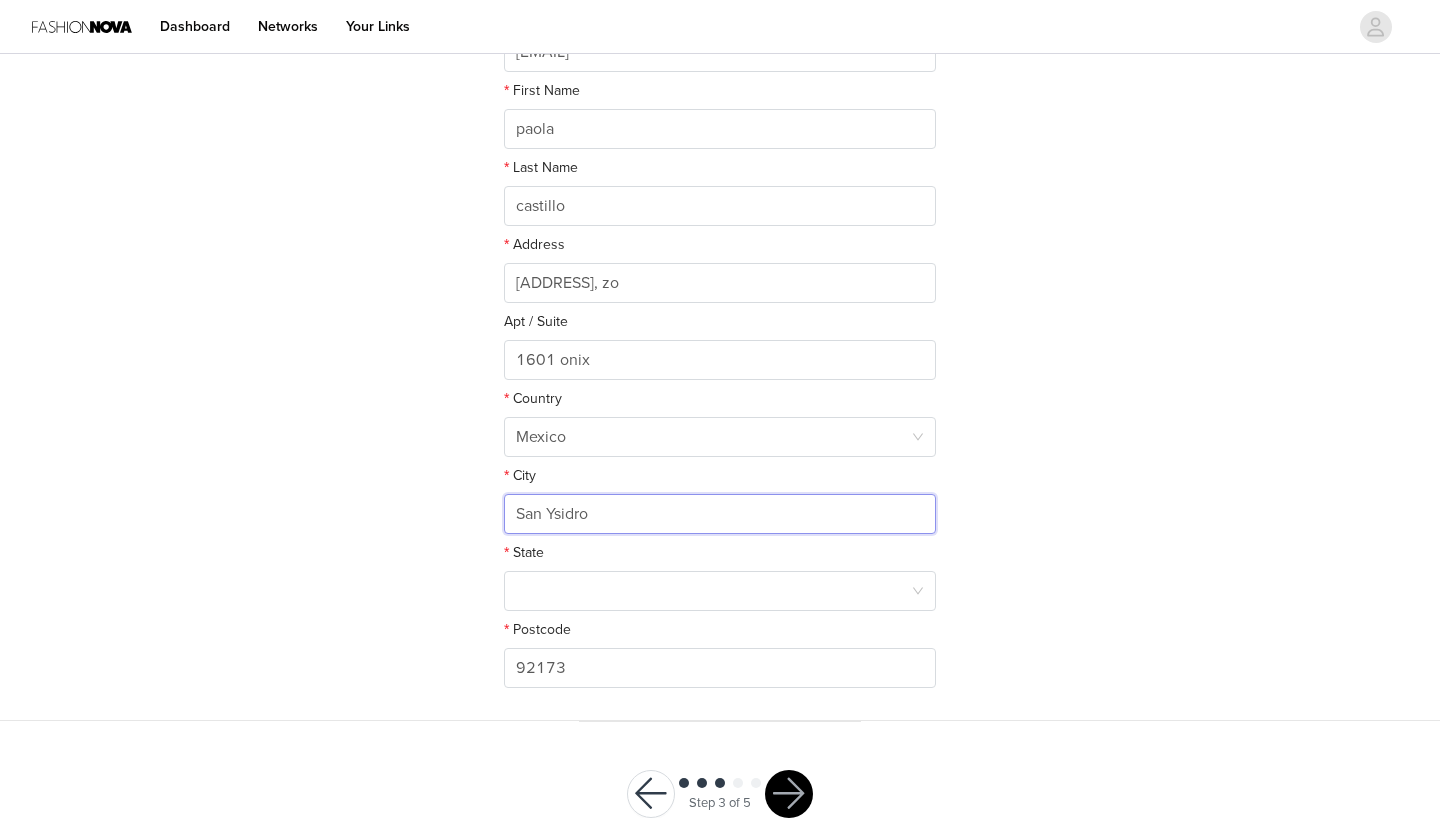 click on "San Ysidro" at bounding box center (720, 514) 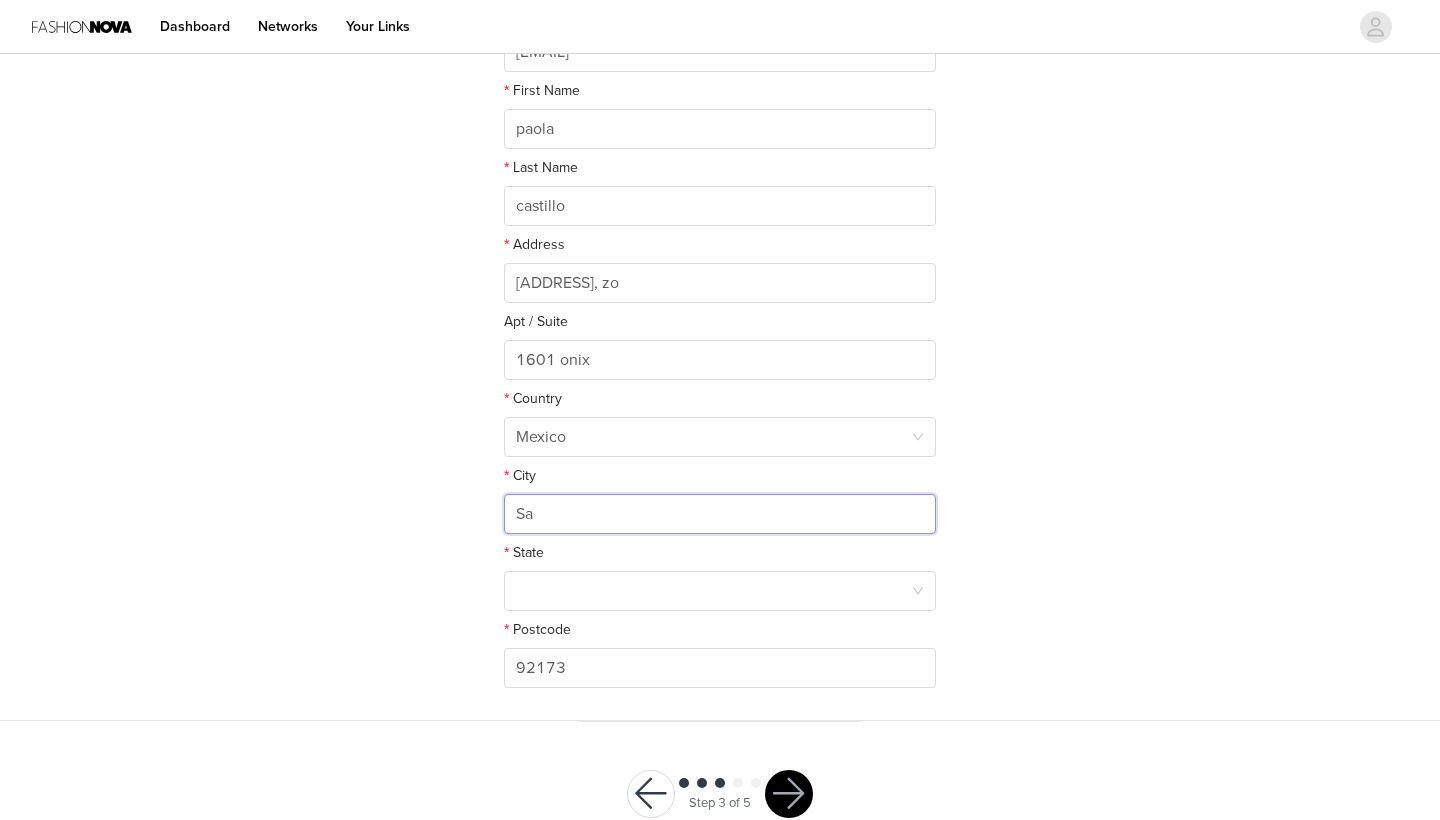 type on "S" 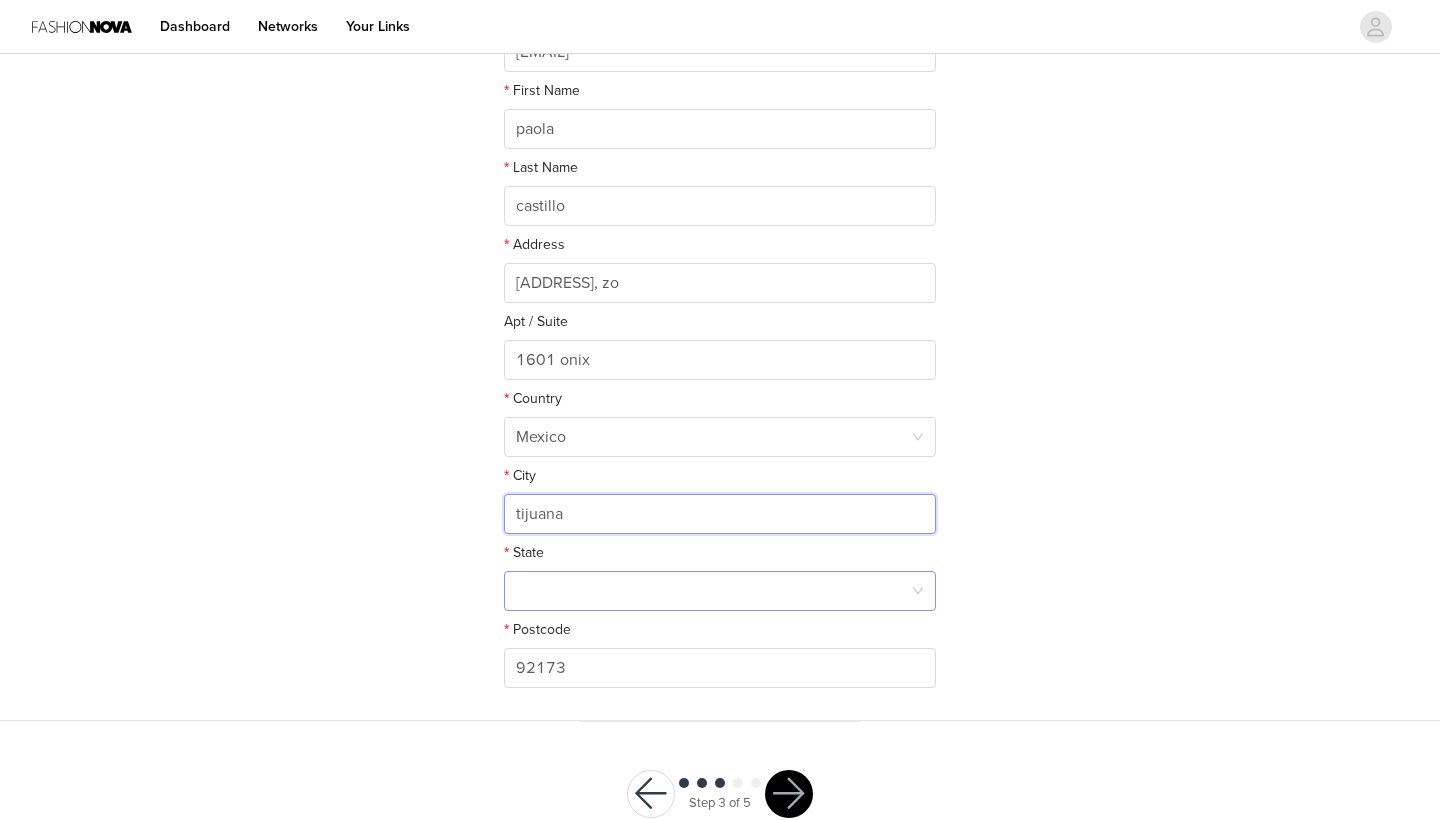 type on "tijuana" 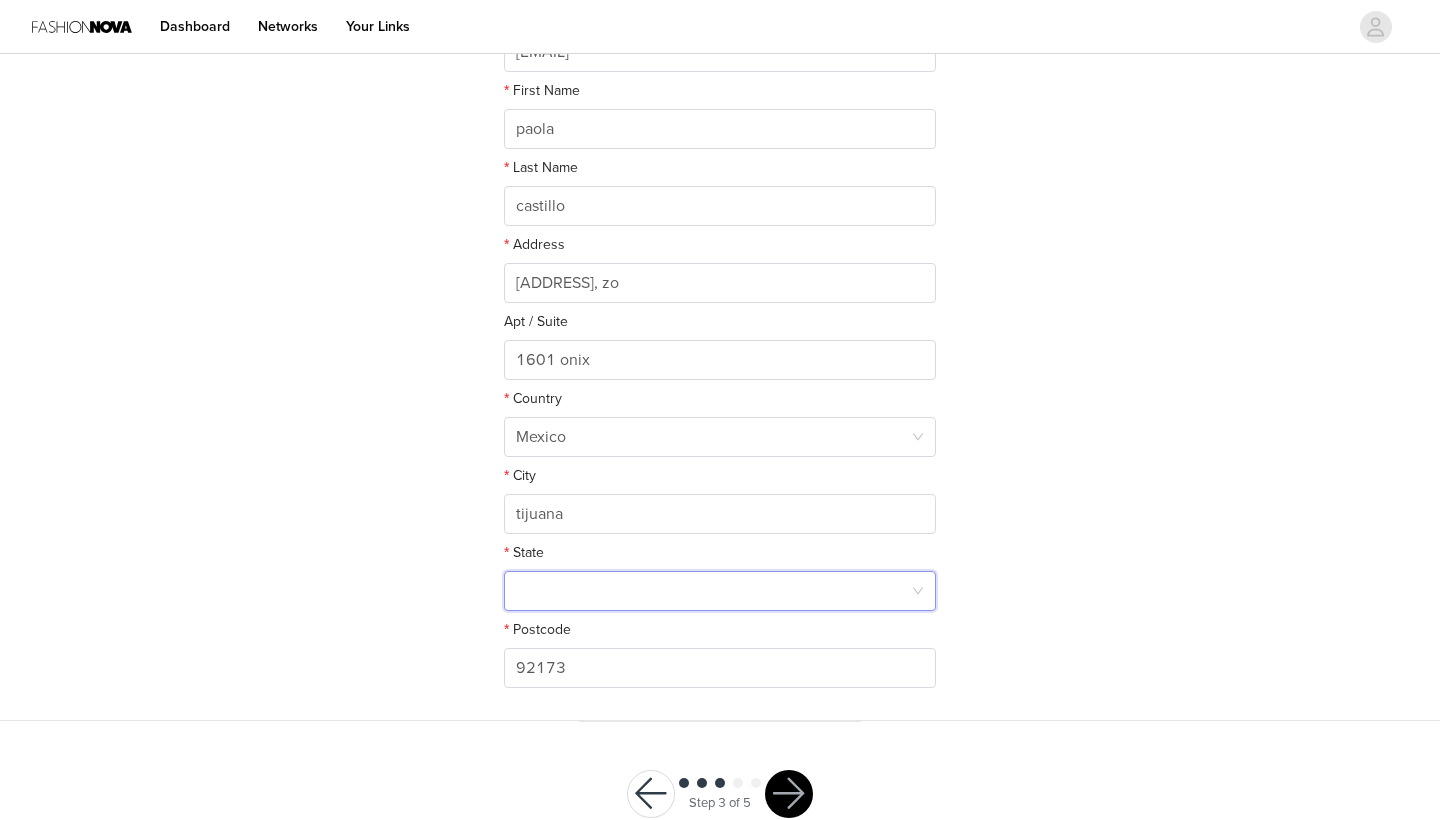 click at bounding box center [713, 591] 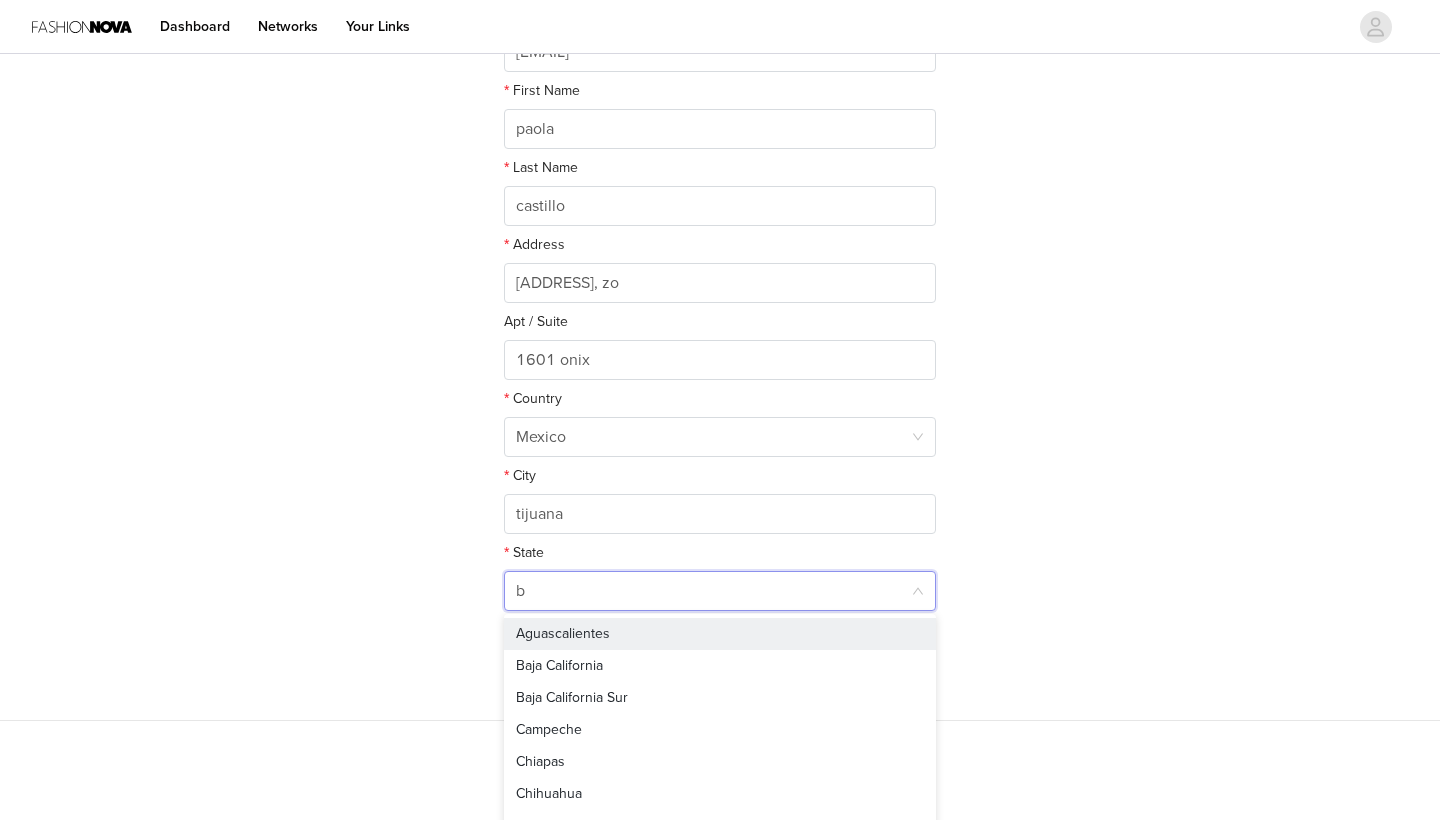 type on "ba" 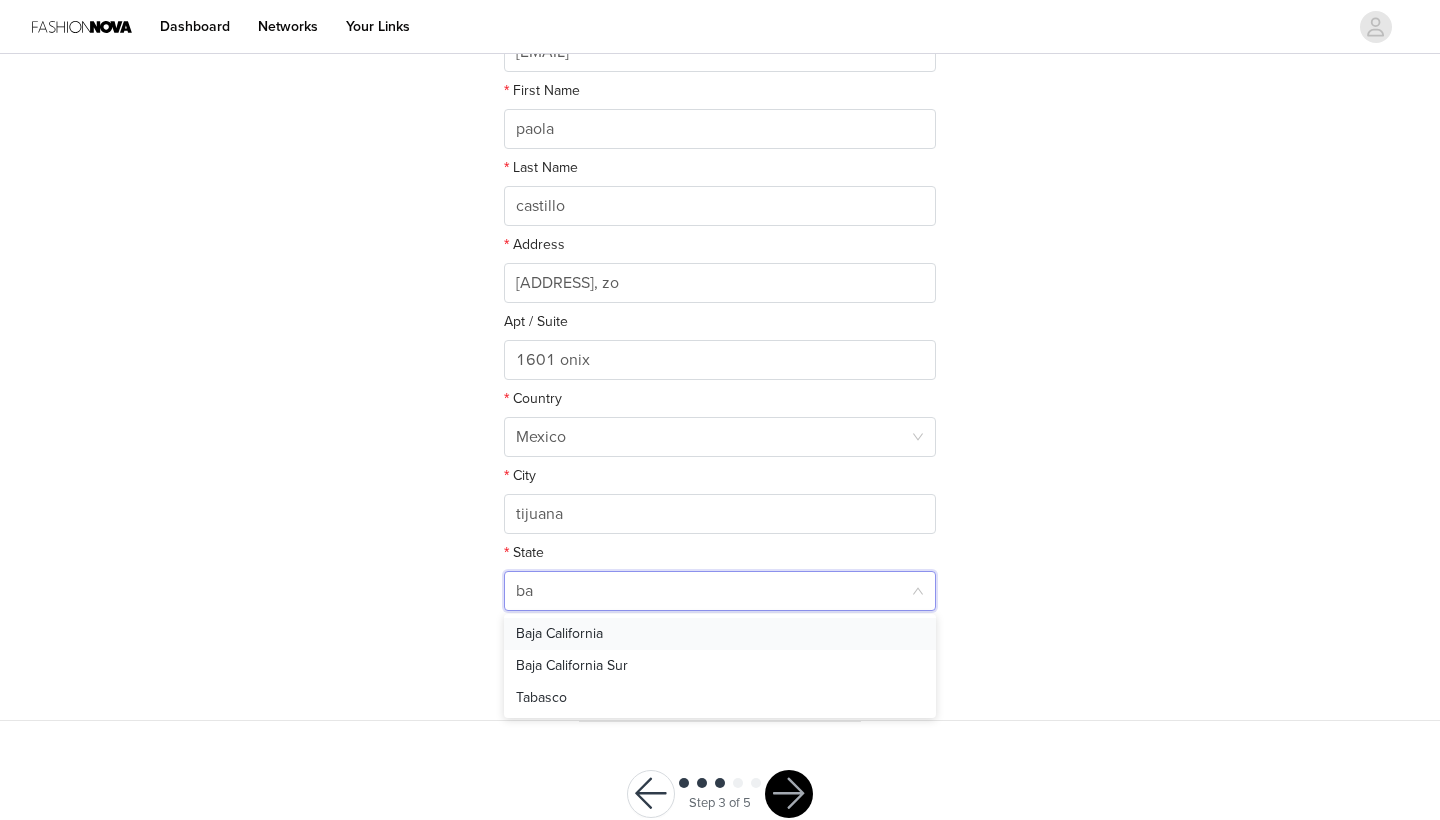 click on "Baja California" at bounding box center (720, 634) 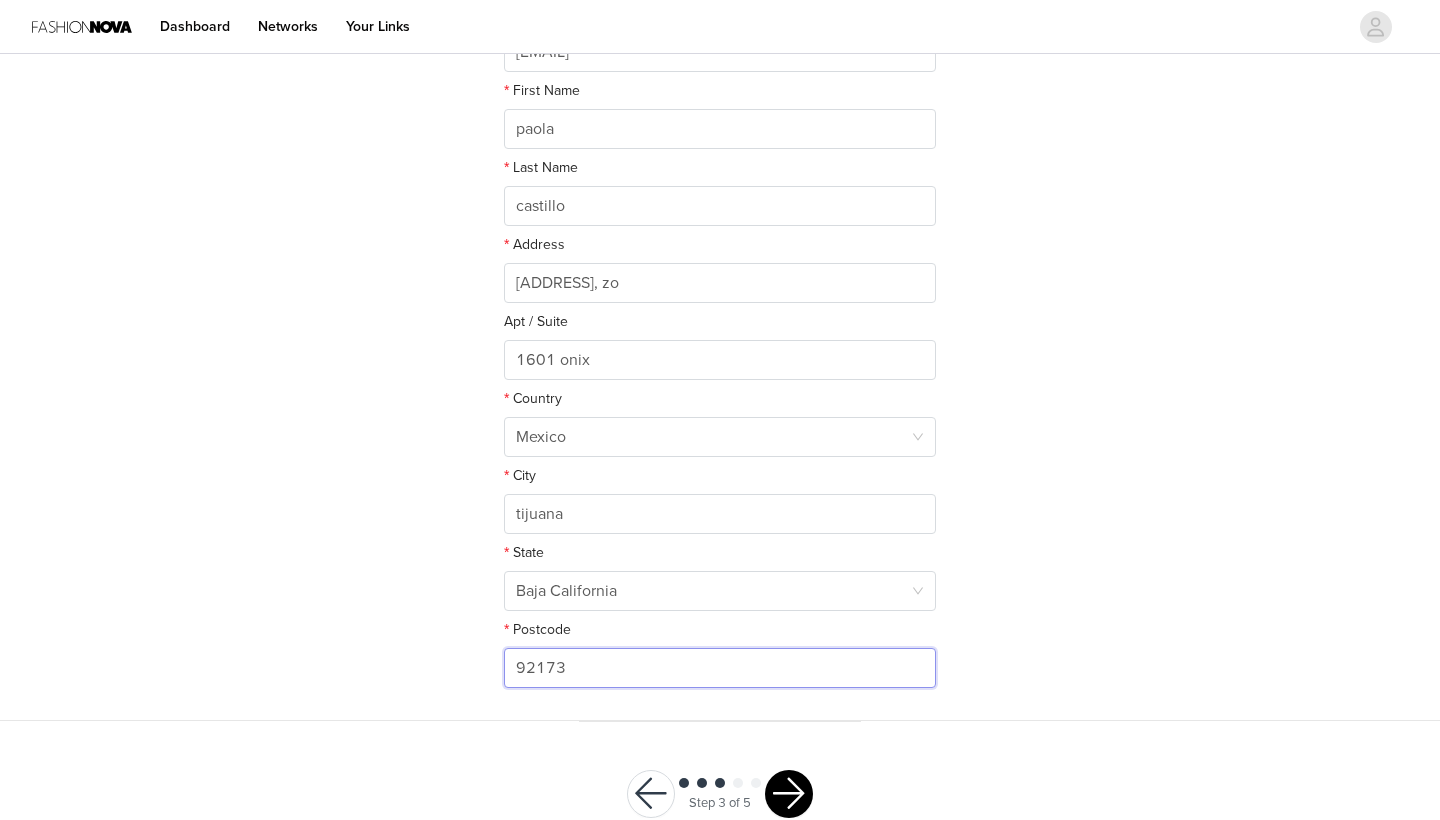 click on "92173" at bounding box center (720, 668) 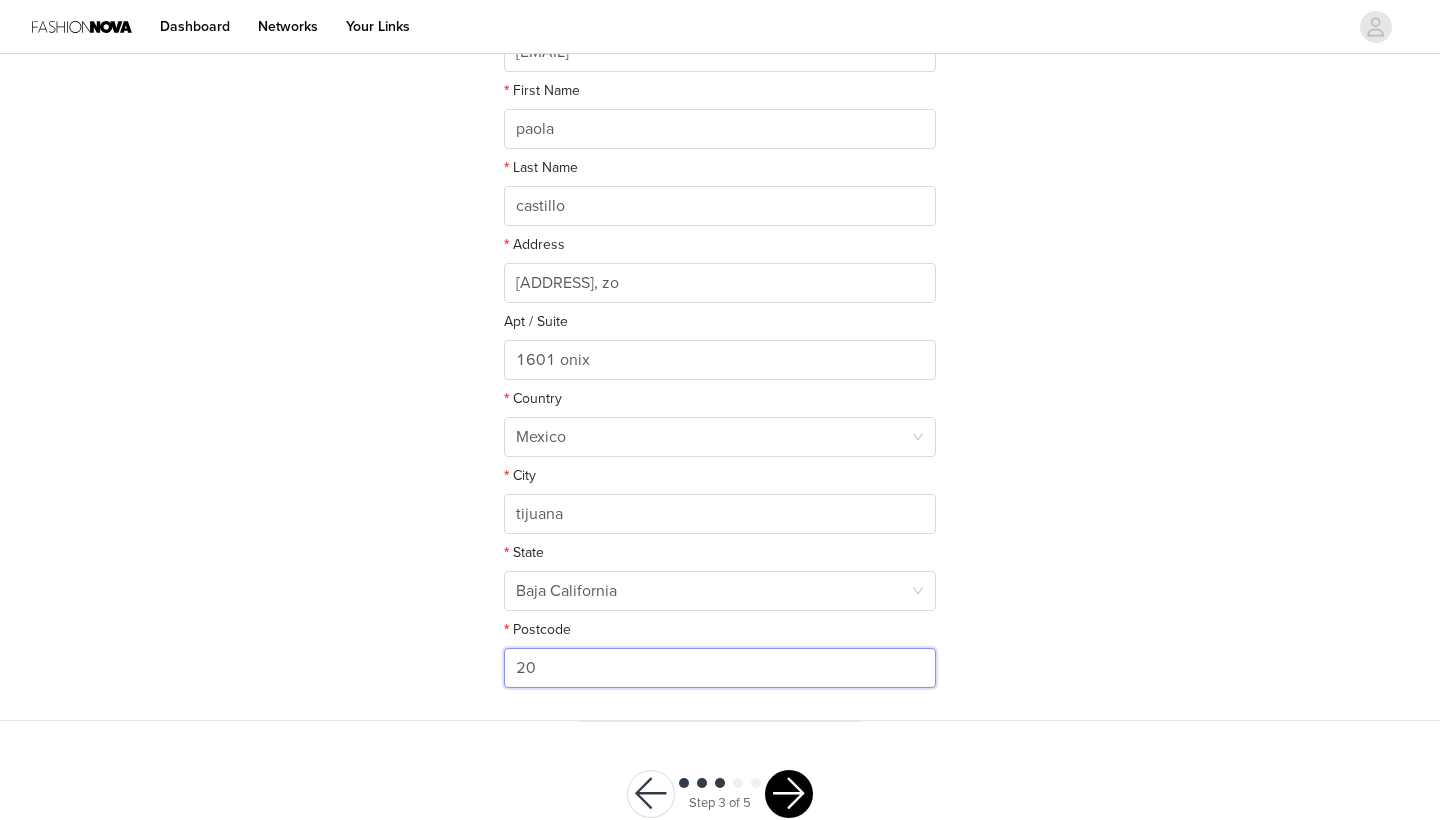 type on "2" 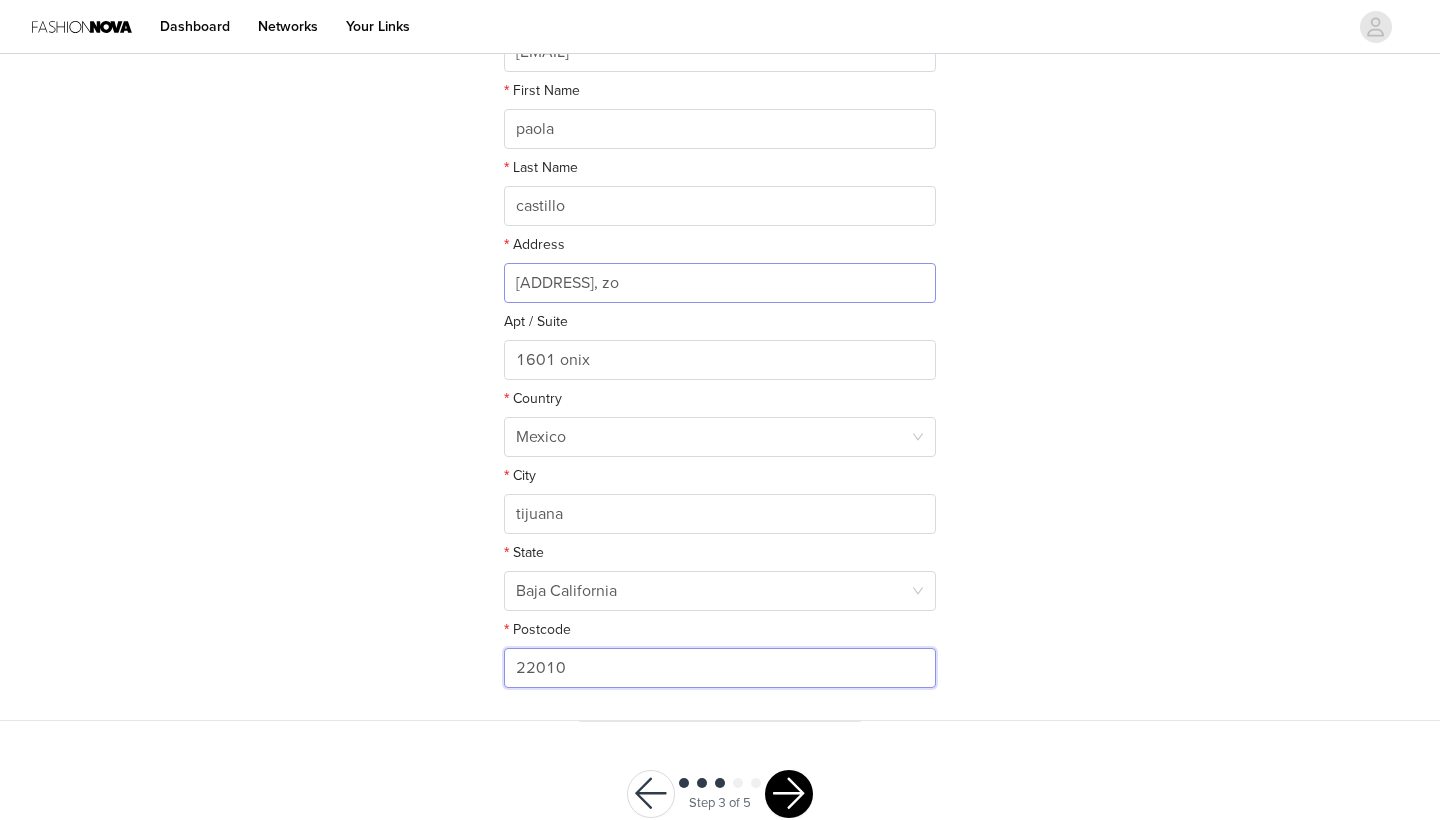 type on "22010" 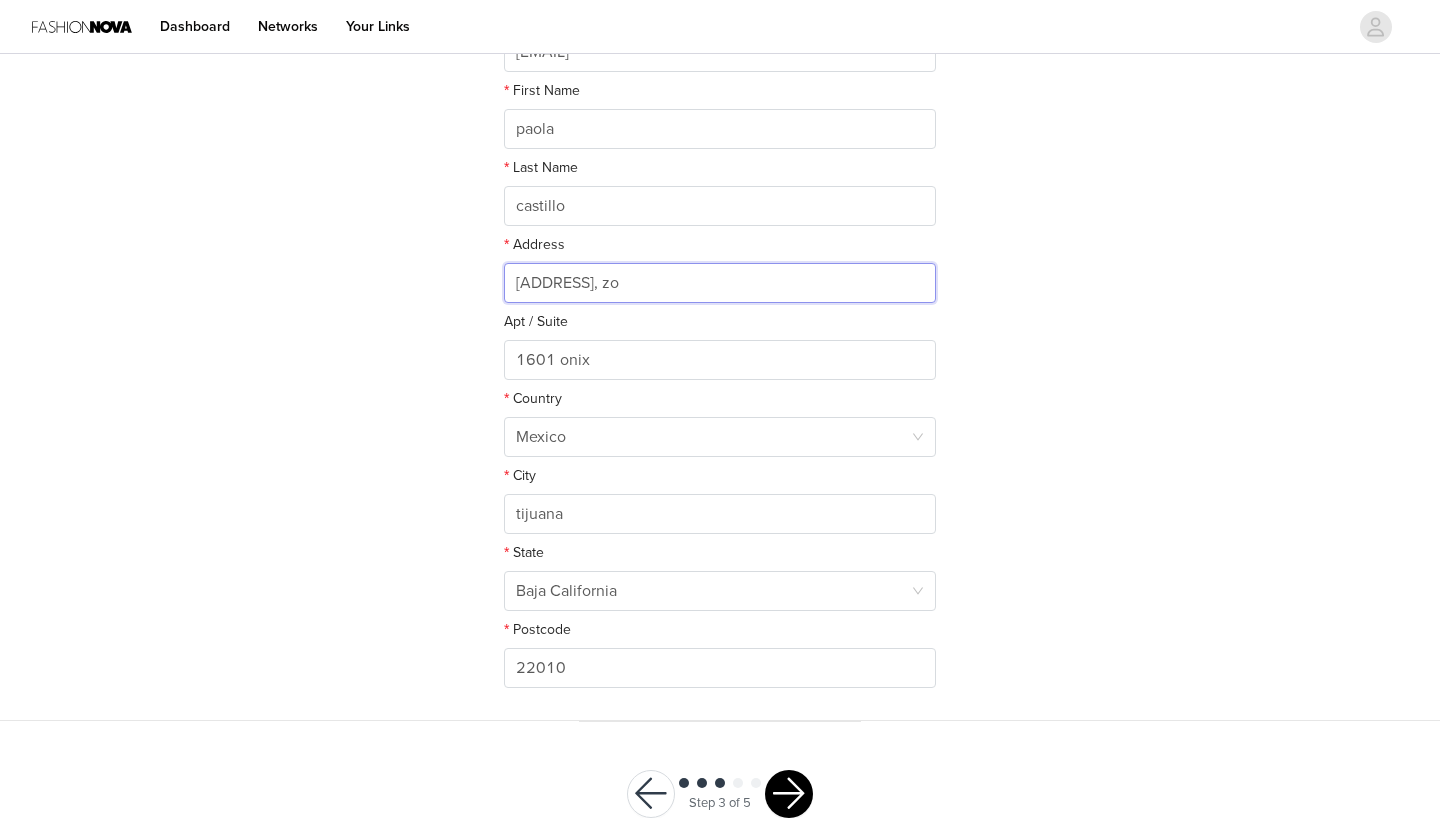 click on "[ADDRESS], zo" at bounding box center [720, 283] 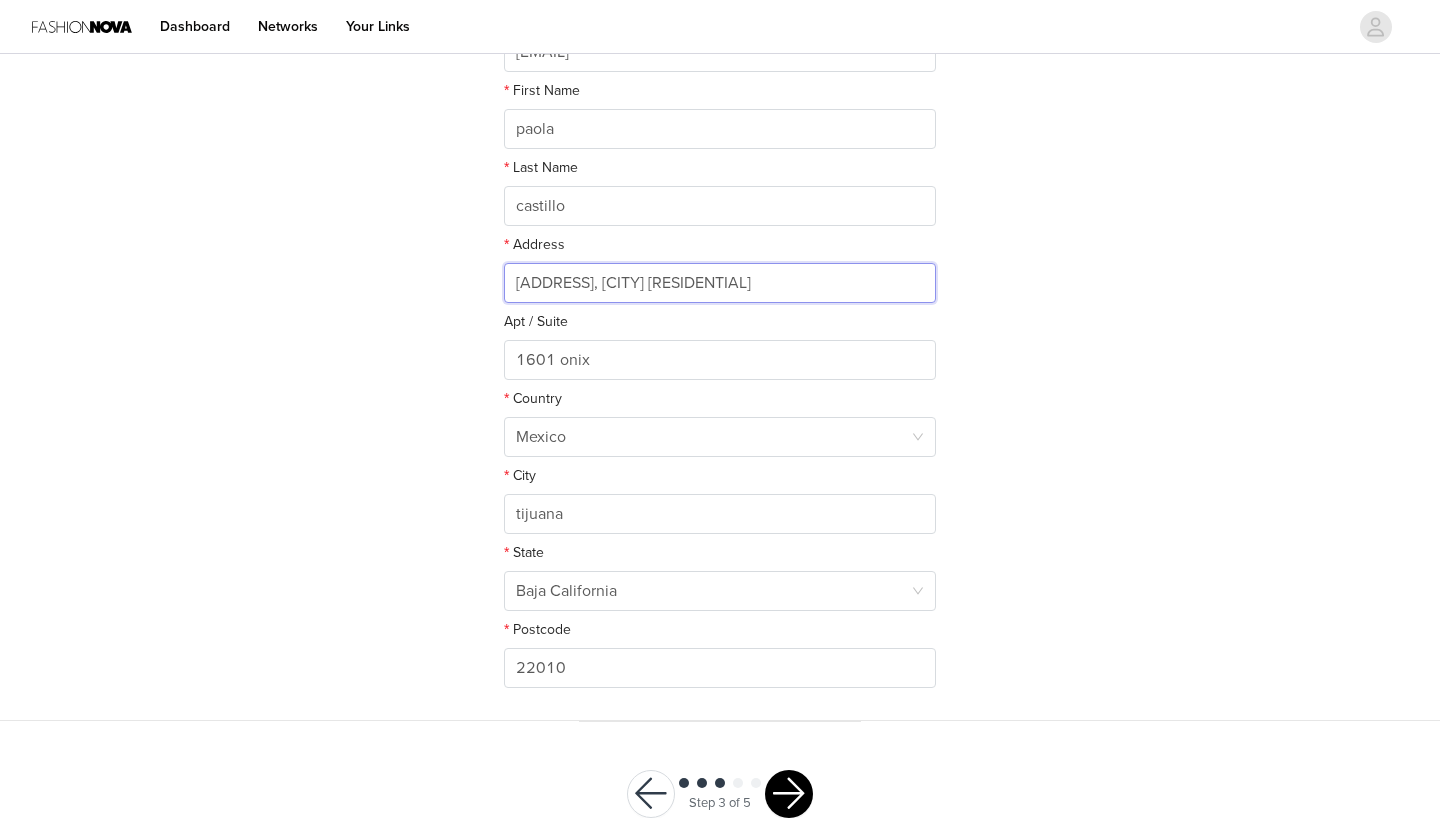type on "[ADDRESS], [CITY] [RESIDENTIAL]" 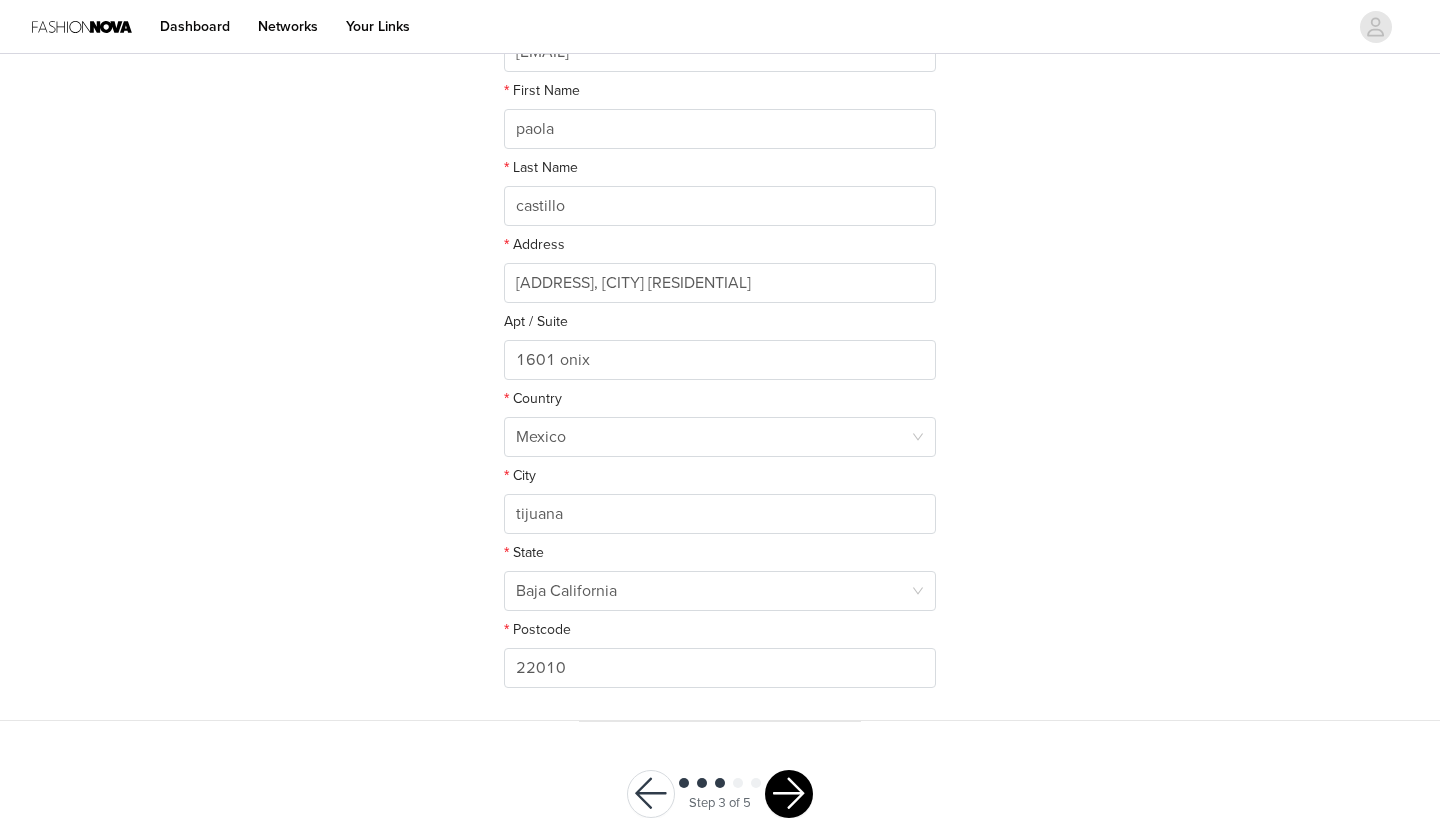 click on "STEP 3 OF 5
Shipping Information
This is where we will send your products. Please make sure this is up to date.         Please provide your shipping address     Email [EMAIL]   First Name [FIRST]   Last Name [LAST]   Address [ADDRESS], [CITY] [RESIDENTIAL]     Apt / Suite 1601 onix   Country
Mexico
City [CITY]   State
Baja California
Postcode [POSTCODE]" at bounding box center (720, 203) 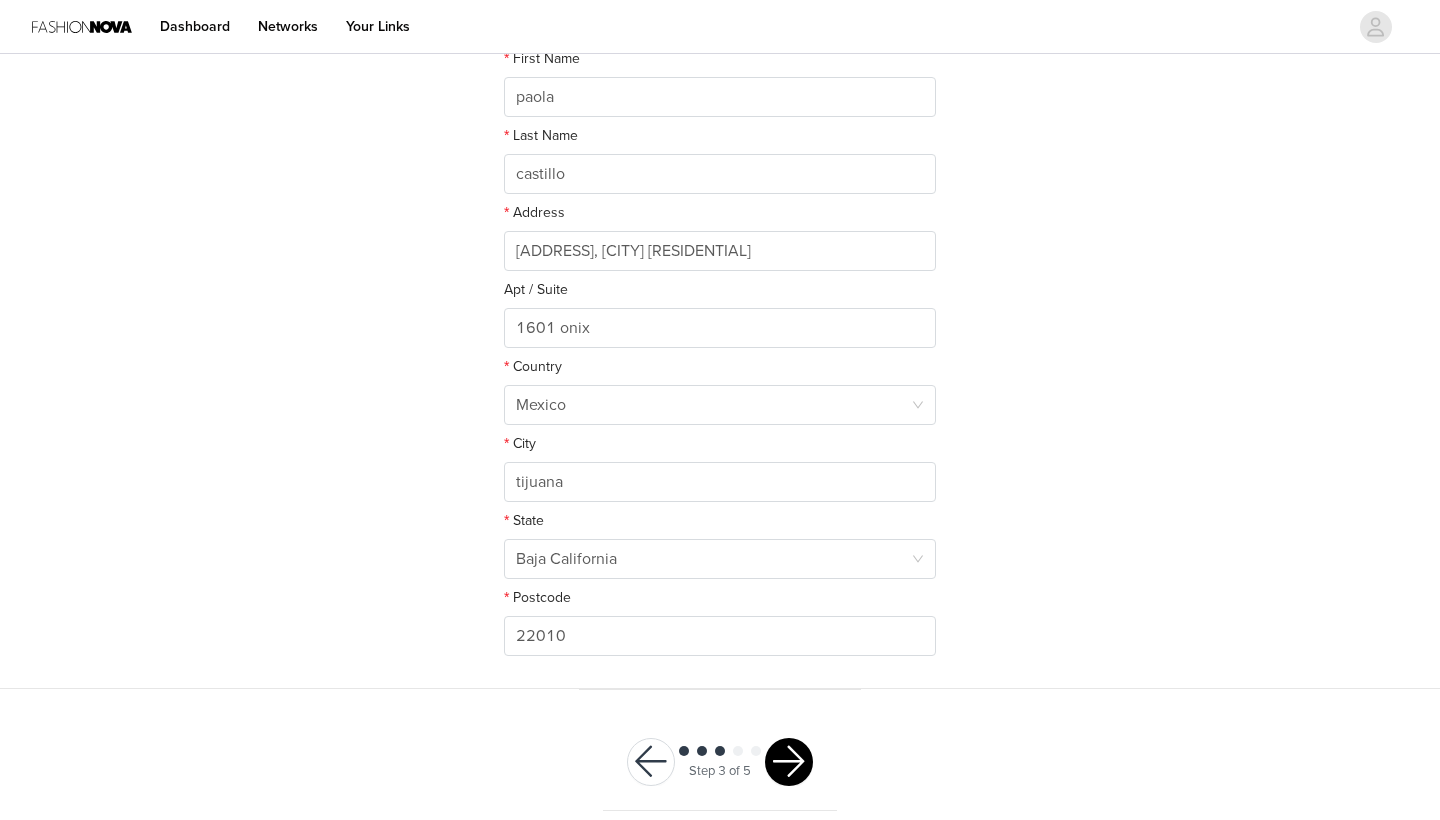 scroll, scrollTop: 418, scrollLeft: 0, axis: vertical 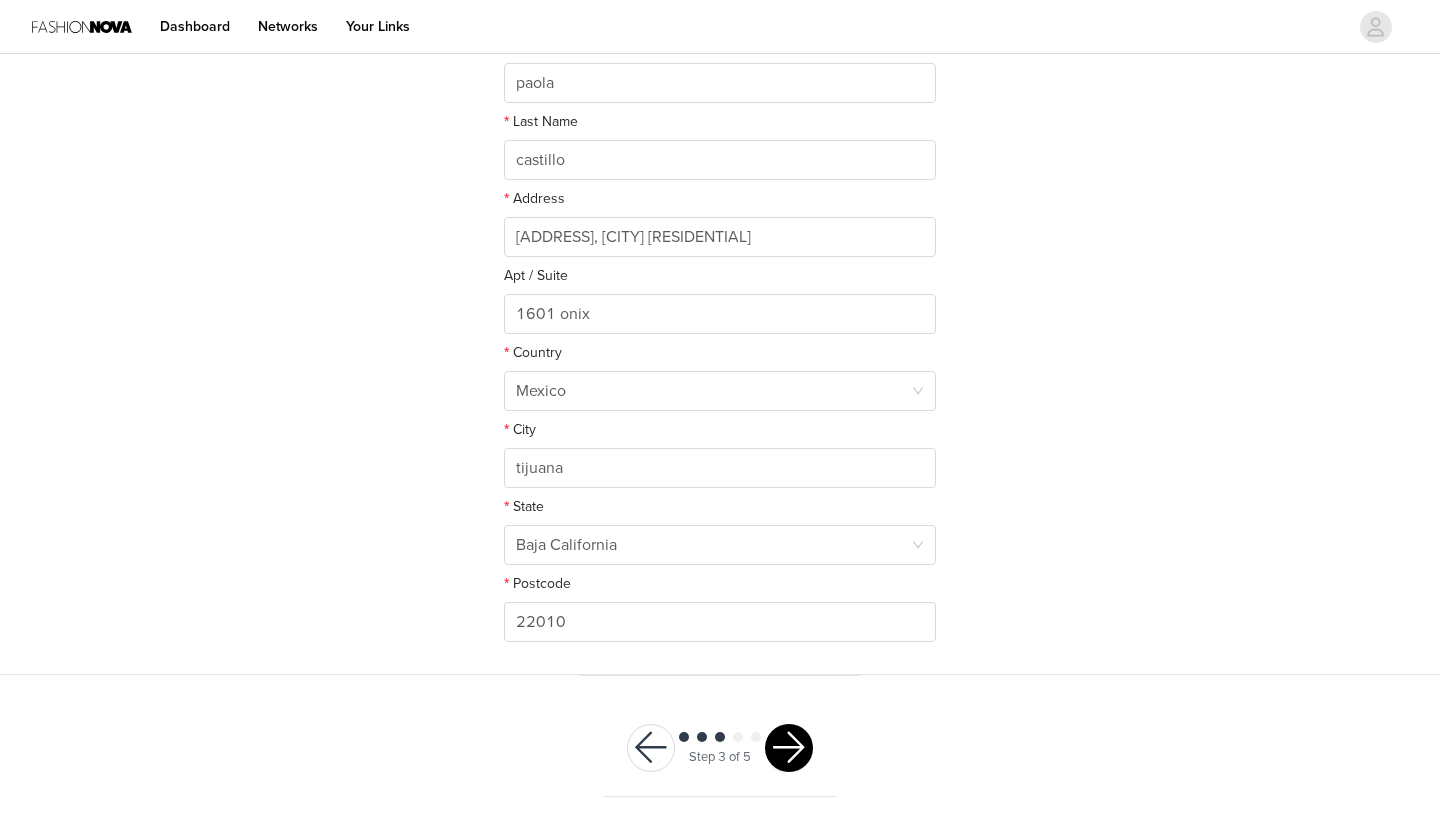 click at bounding box center [789, 748] 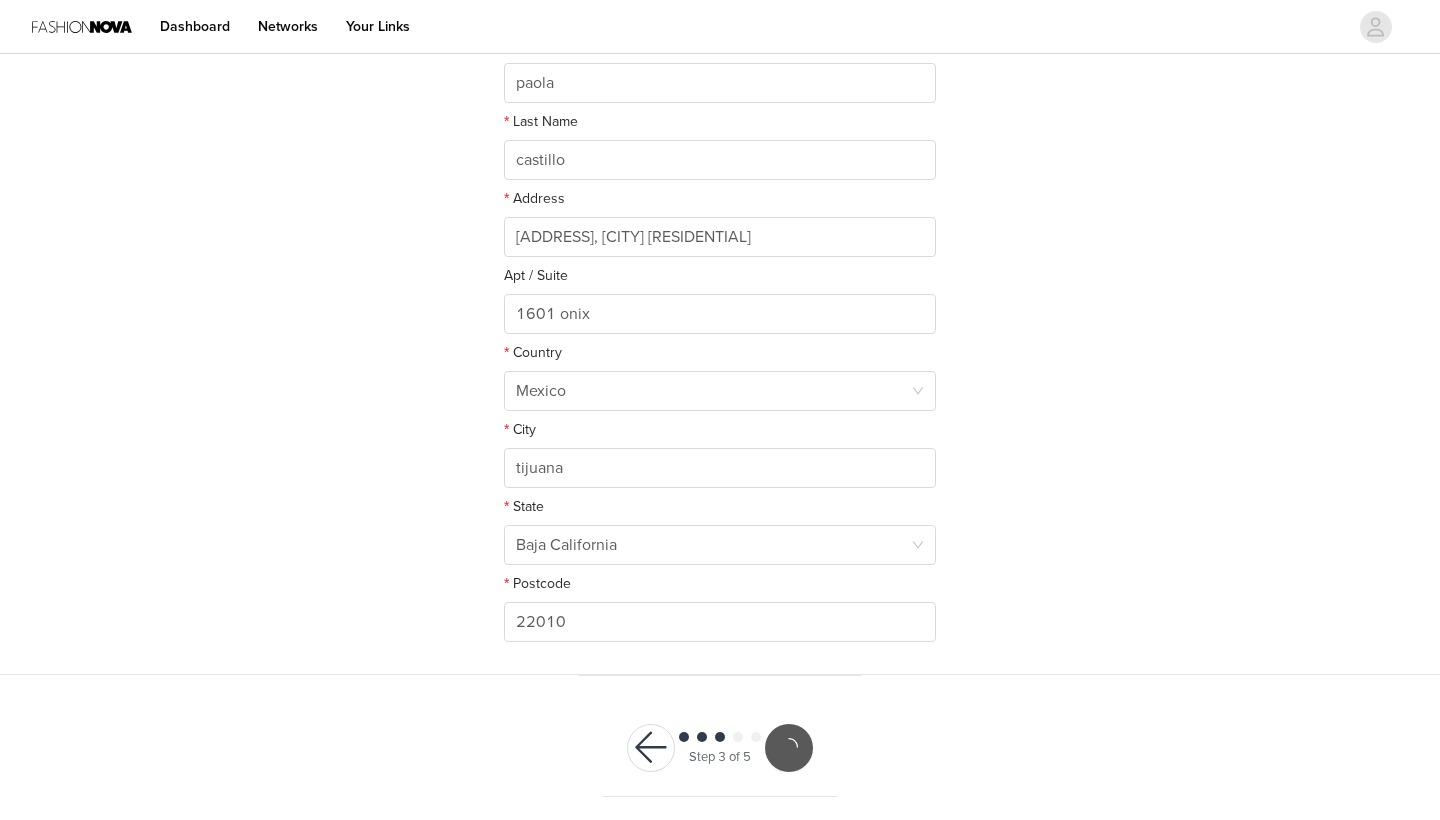 scroll, scrollTop: 344, scrollLeft: 0, axis: vertical 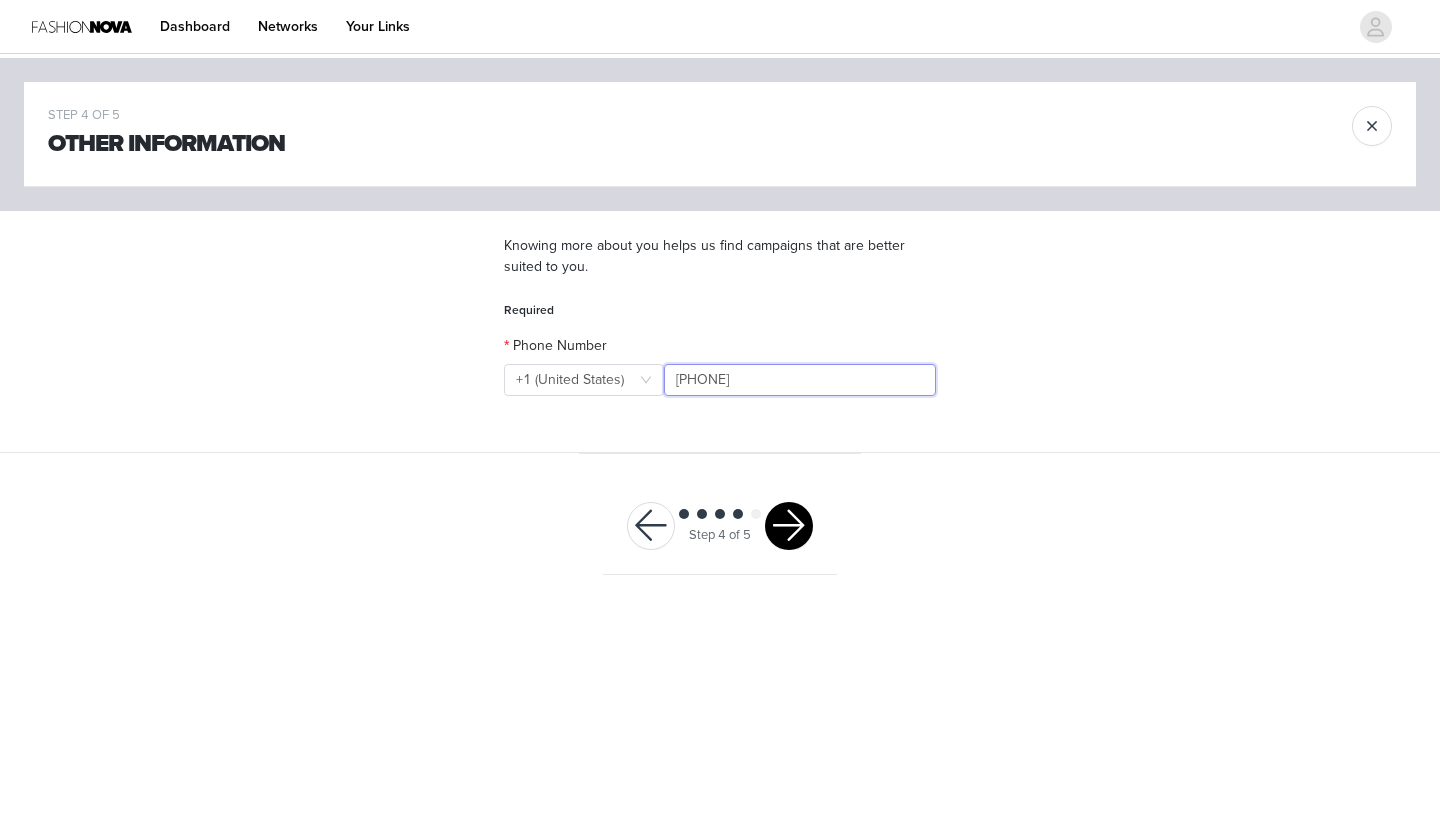 click on "[PHONE]" at bounding box center [800, 380] 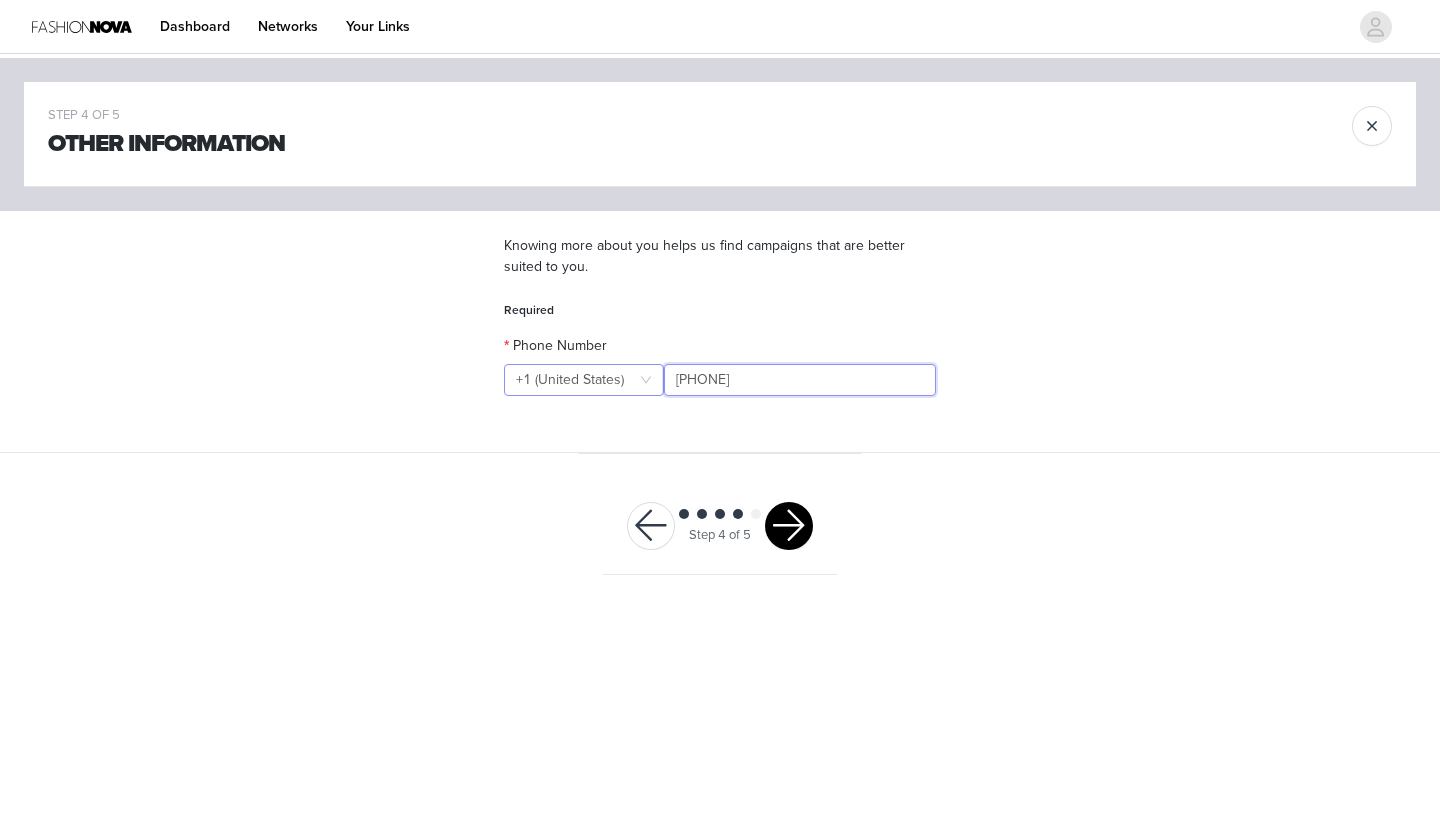 type on "[PHONE]" 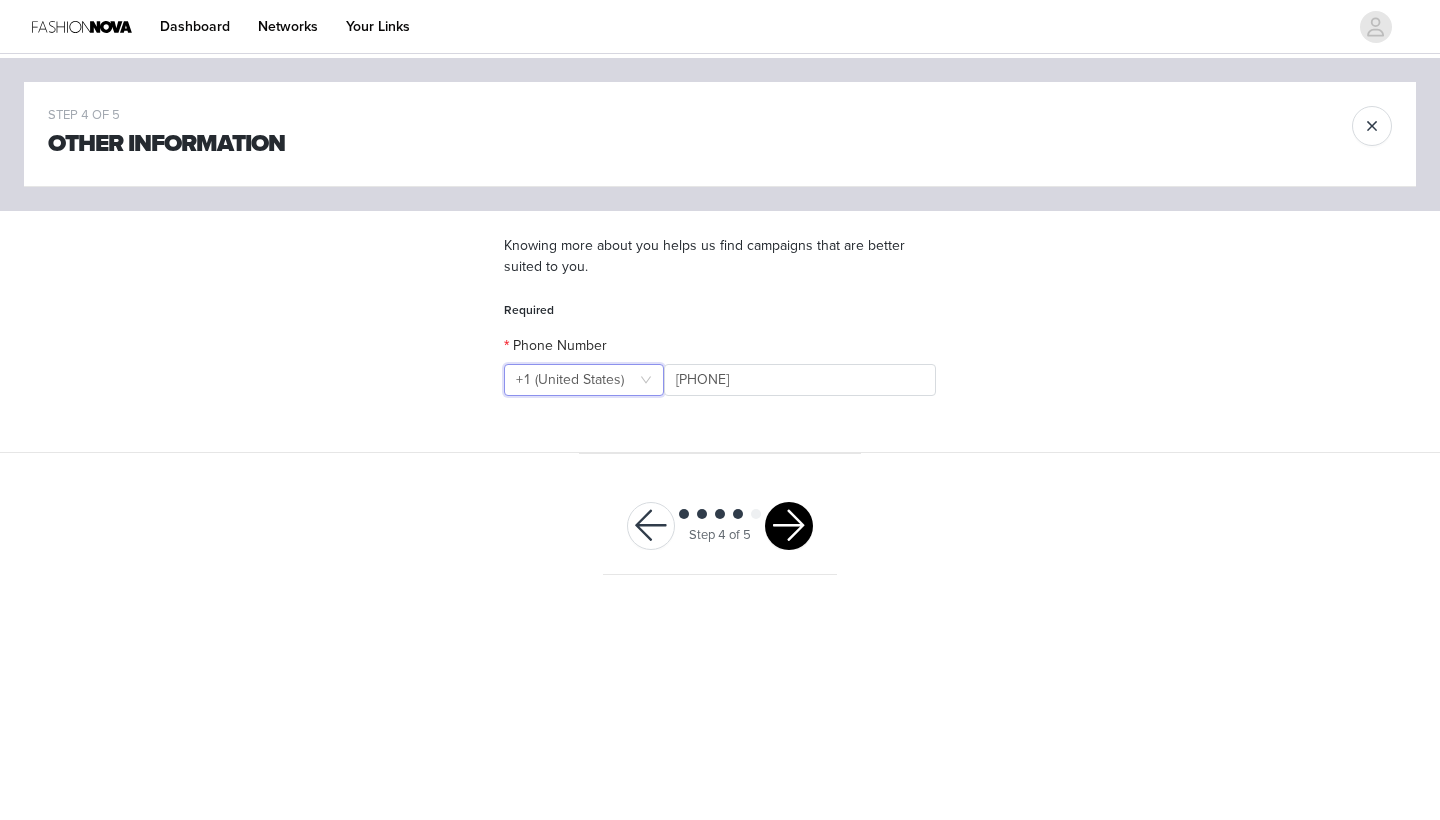 click on "+1 (United States)" at bounding box center [570, 380] 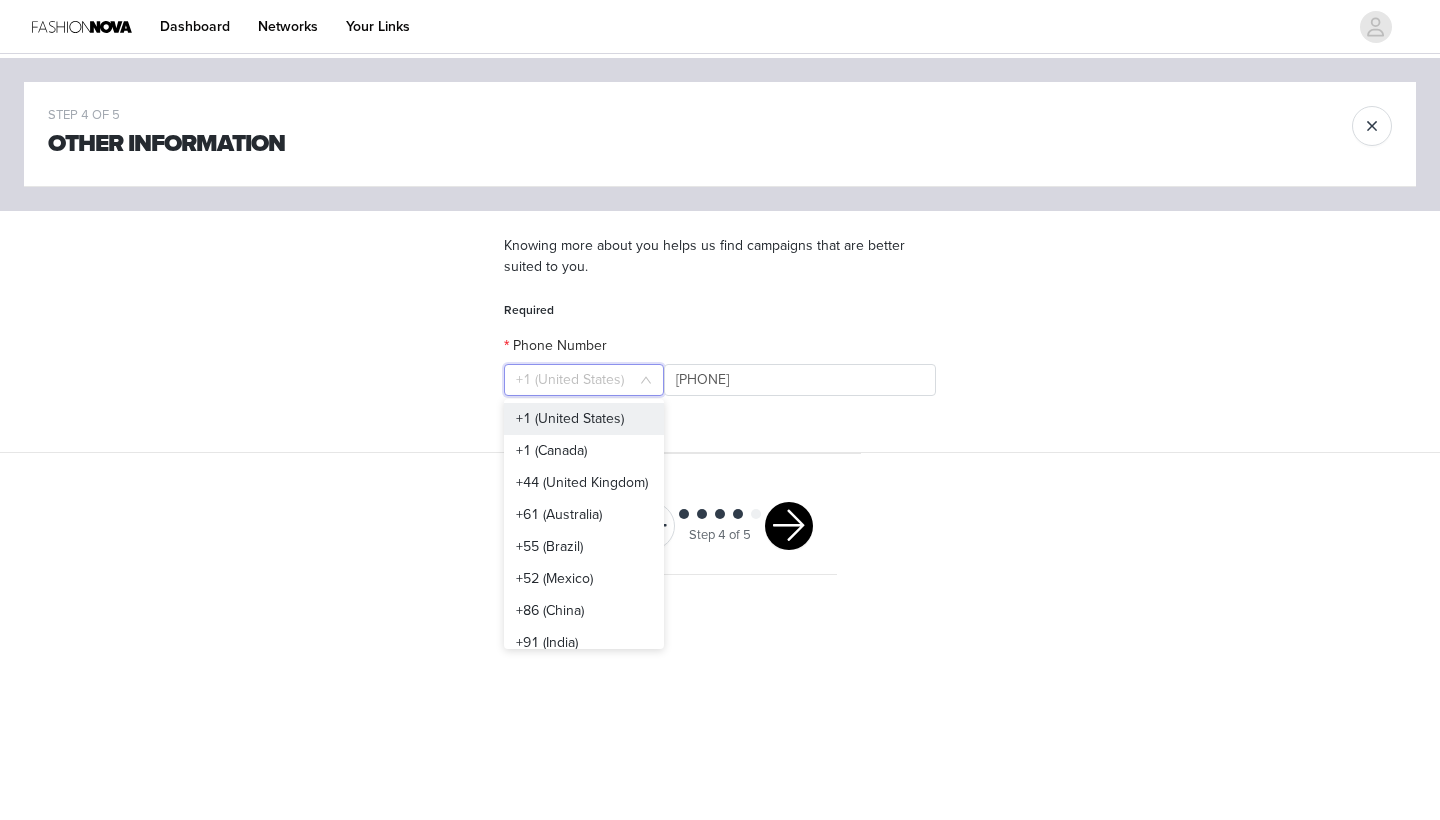 type on "m" 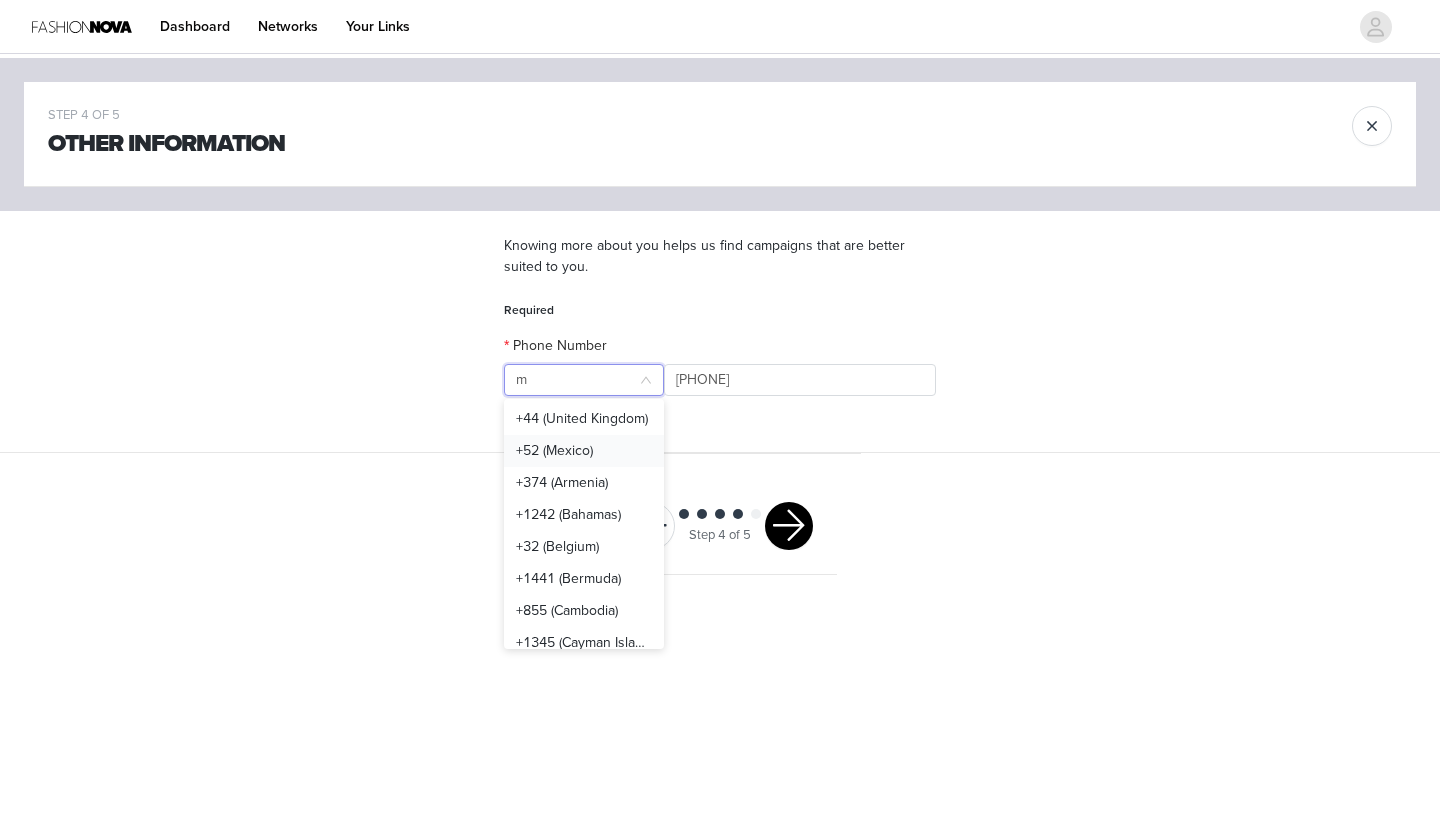 click on "+52 (Mexico)" at bounding box center [584, 451] 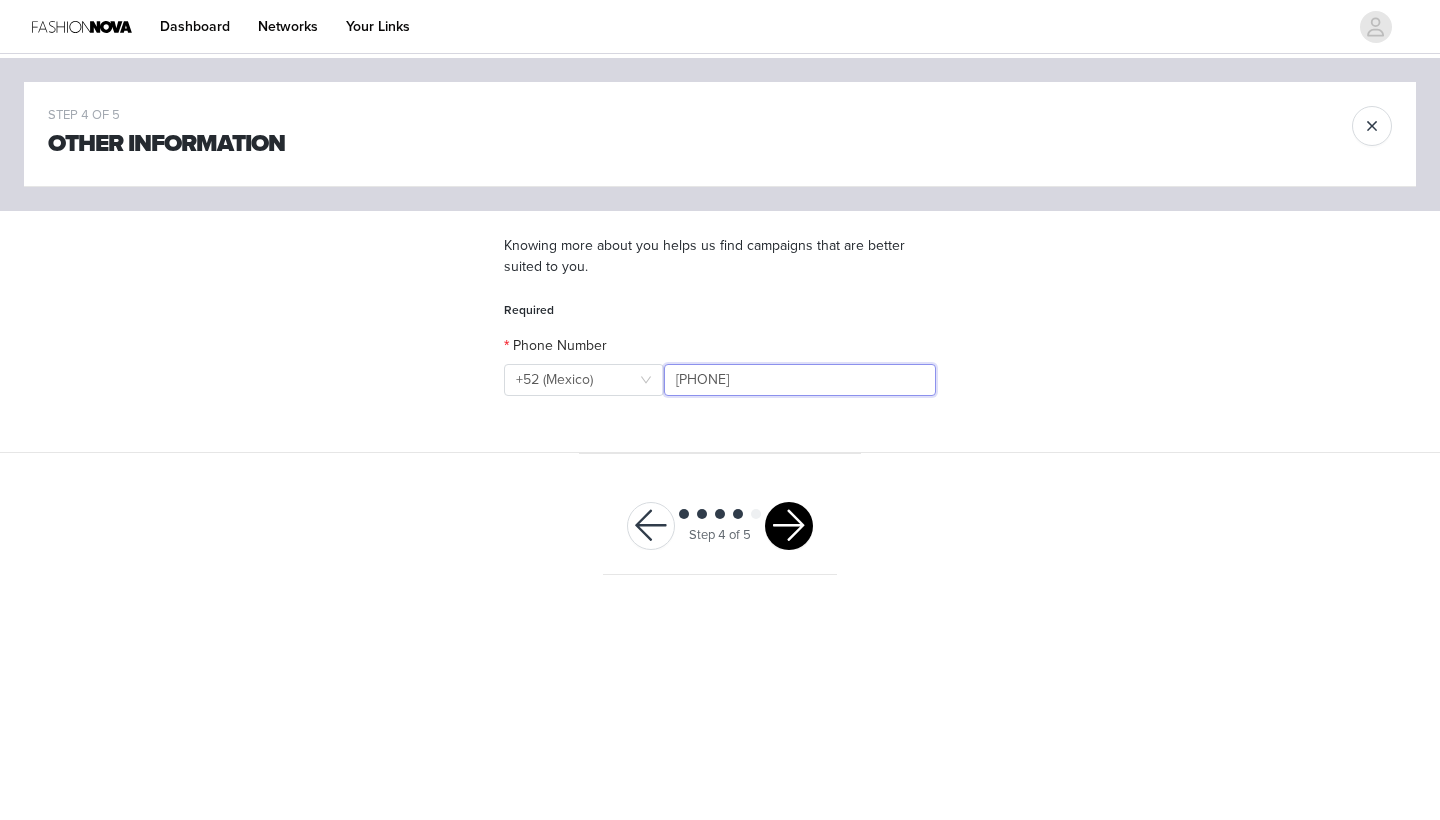 type on "[PHONE]" 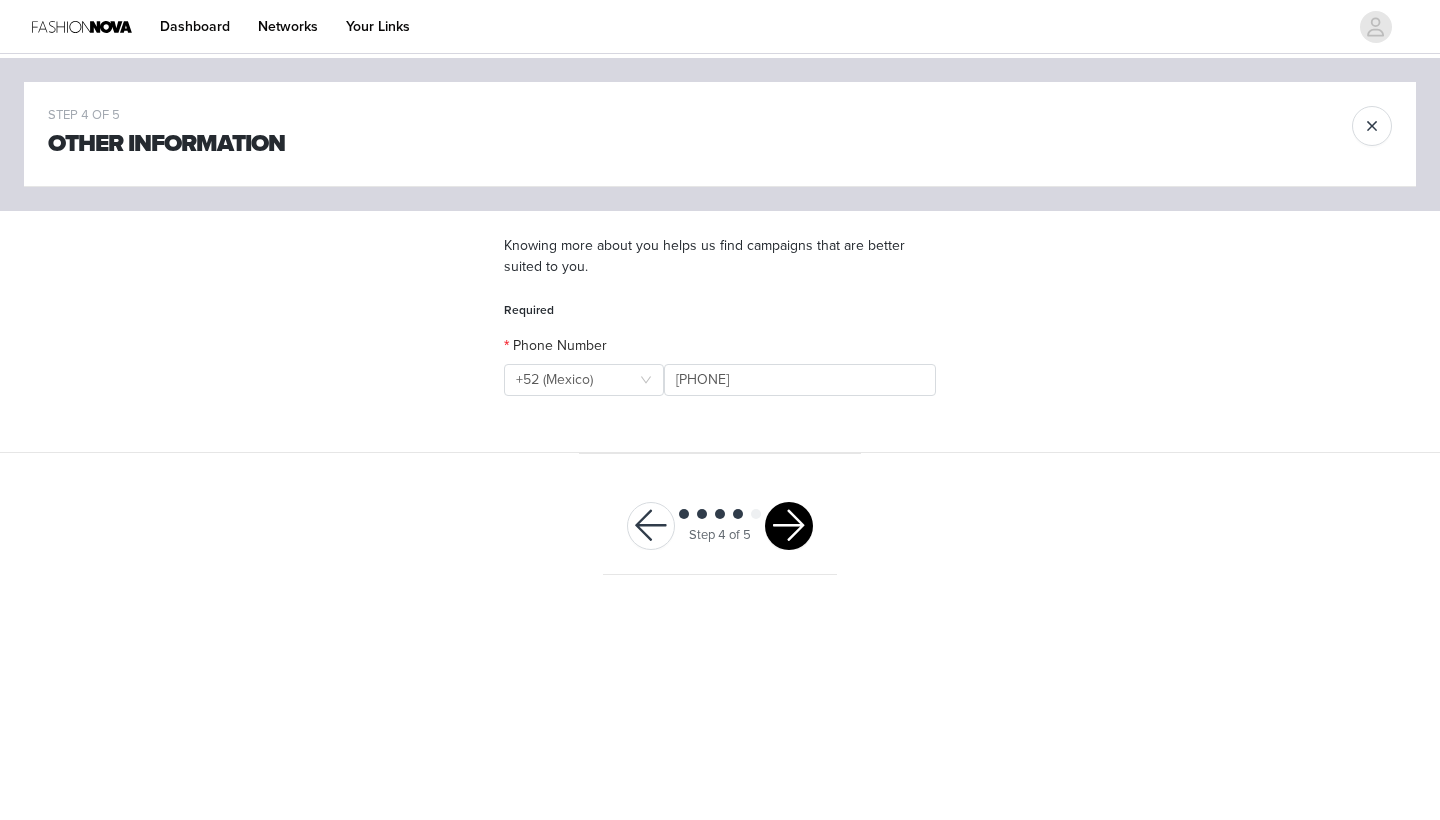 click at bounding box center (789, 526) 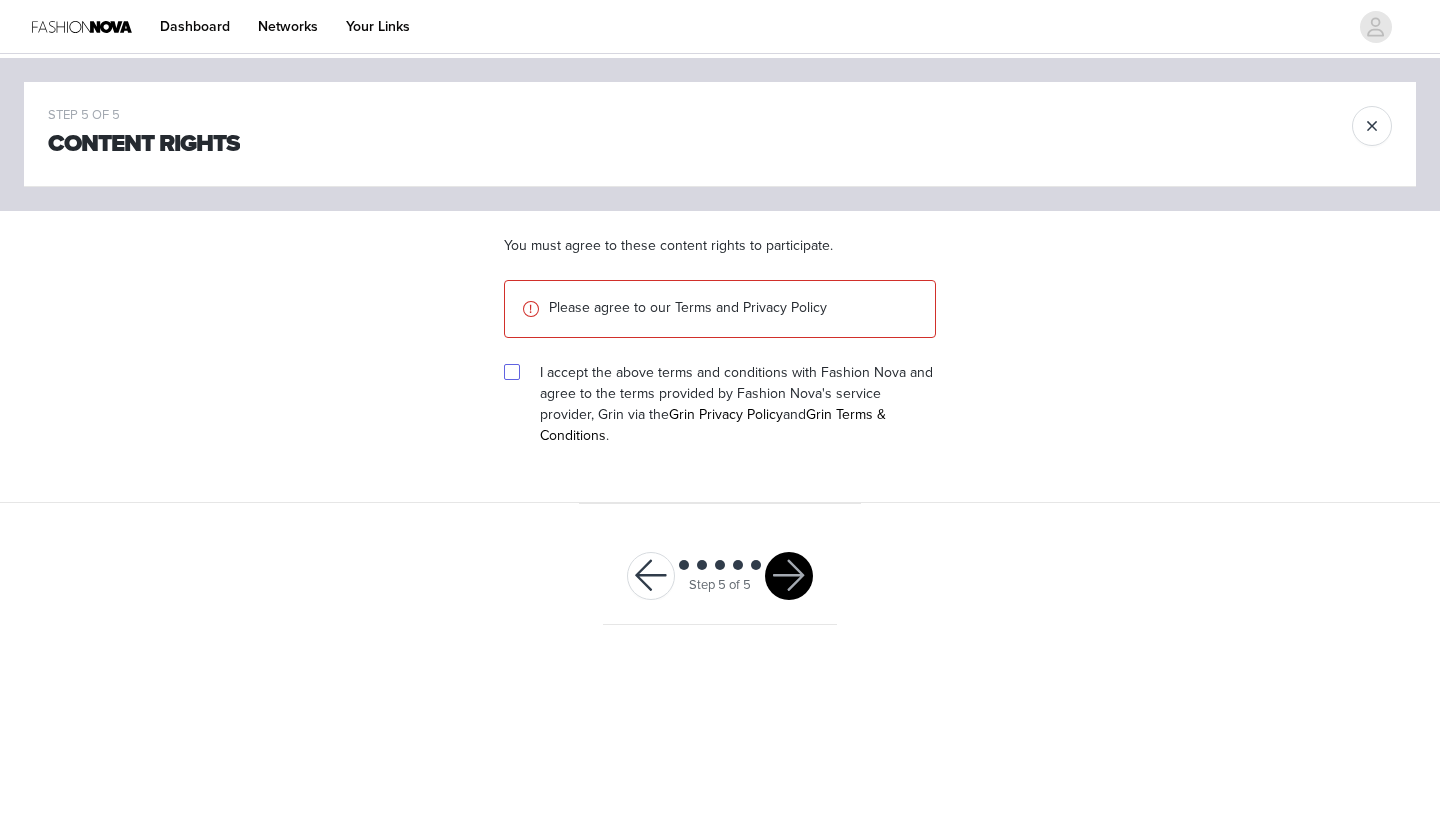 click at bounding box center [511, 371] 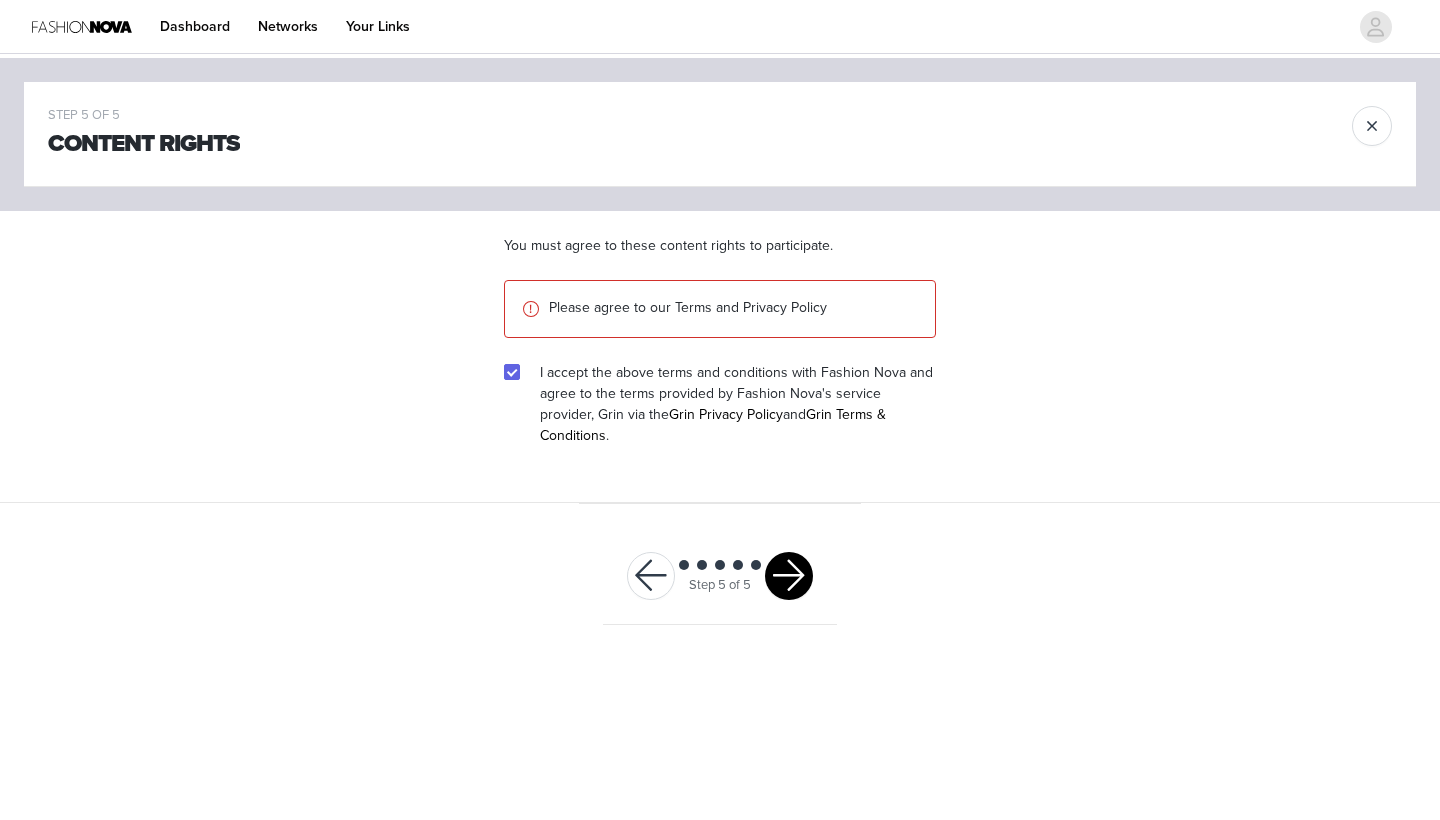 click at bounding box center (789, 576) 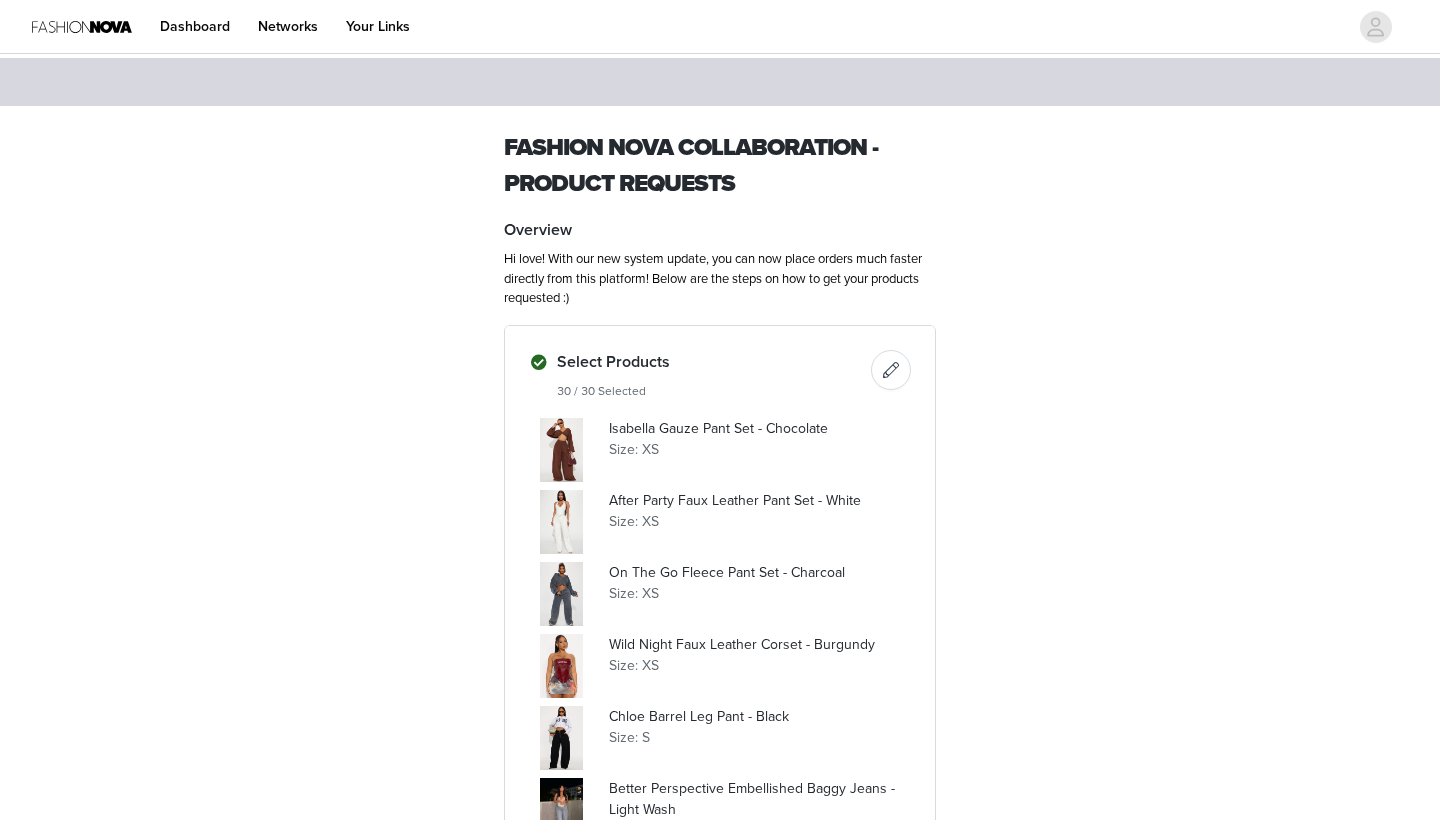 scroll, scrollTop: 0, scrollLeft: 0, axis: both 